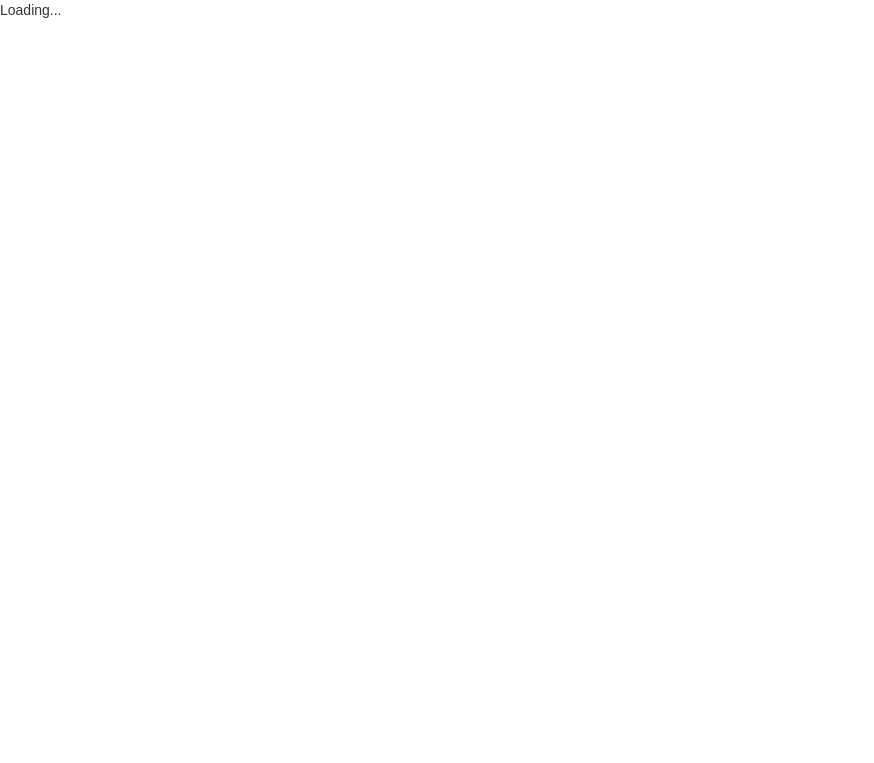 scroll, scrollTop: 0, scrollLeft: 0, axis: both 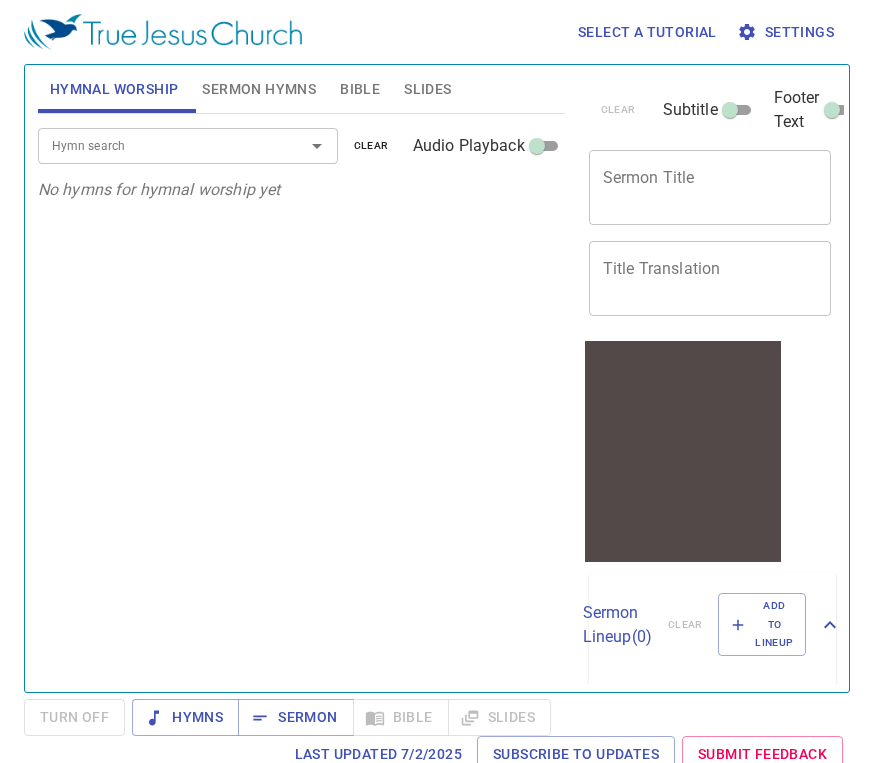 click on "Sermon Hymns" at bounding box center [259, 89] 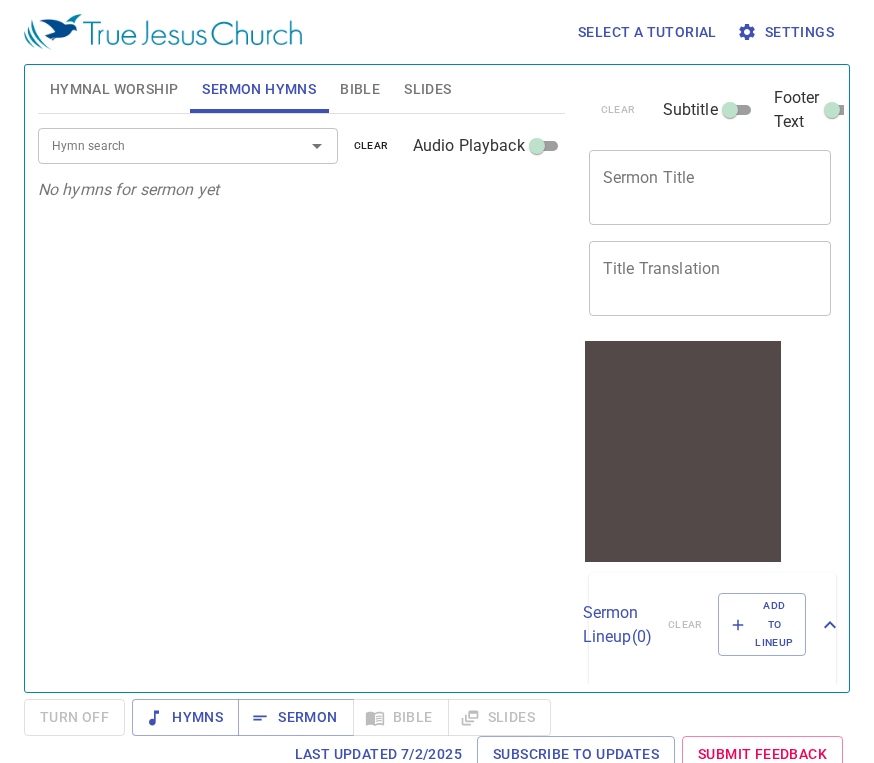 click on "Bible" at bounding box center (360, 89) 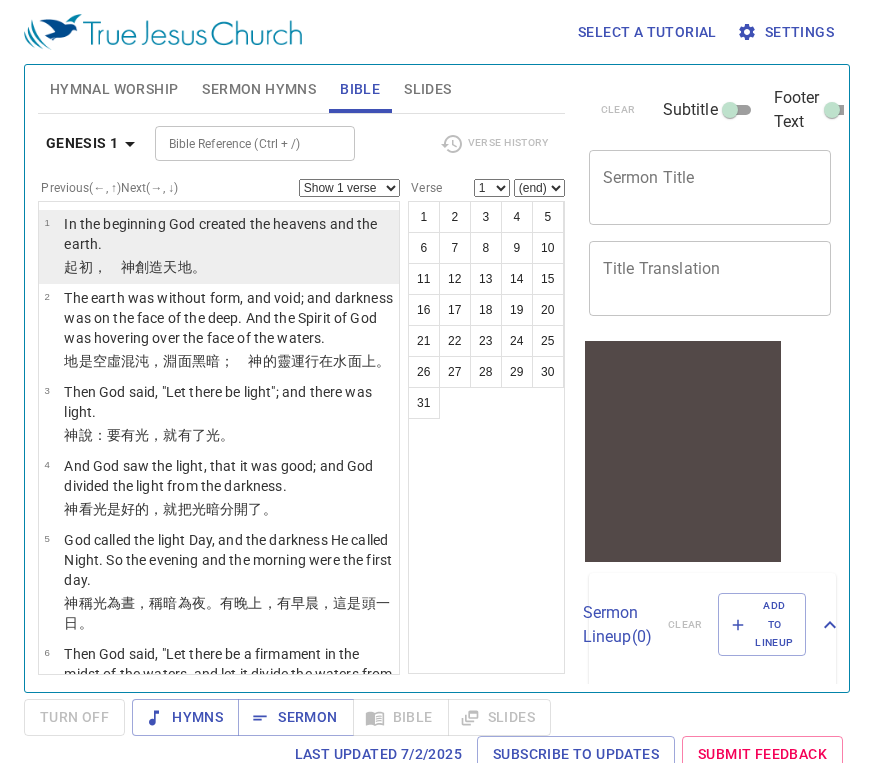 click on "In the beginning God created the heavens and the earth." at bounding box center (228, 234) 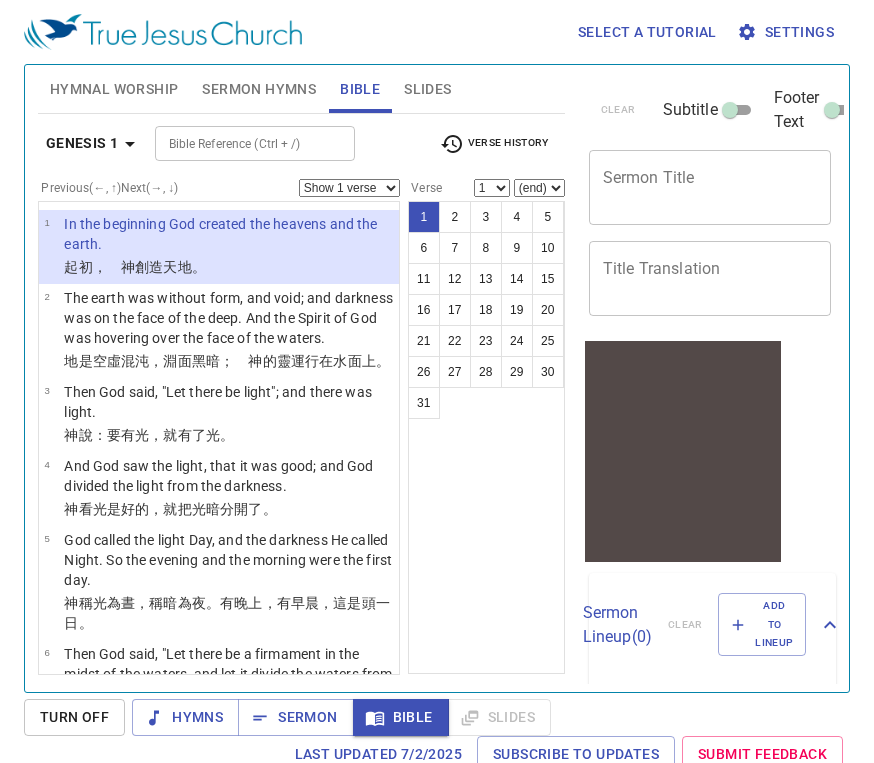 click on "Sermon Lineup  ( 0 )" at bounding box center [617, 625] 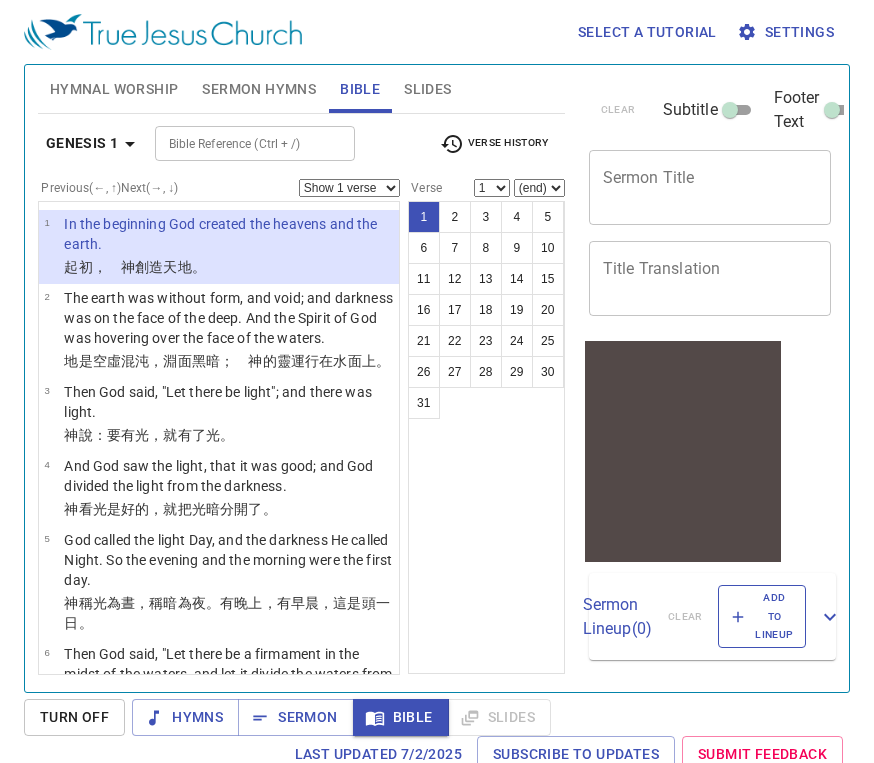 click on "Add to Lineup" at bounding box center [762, 616] 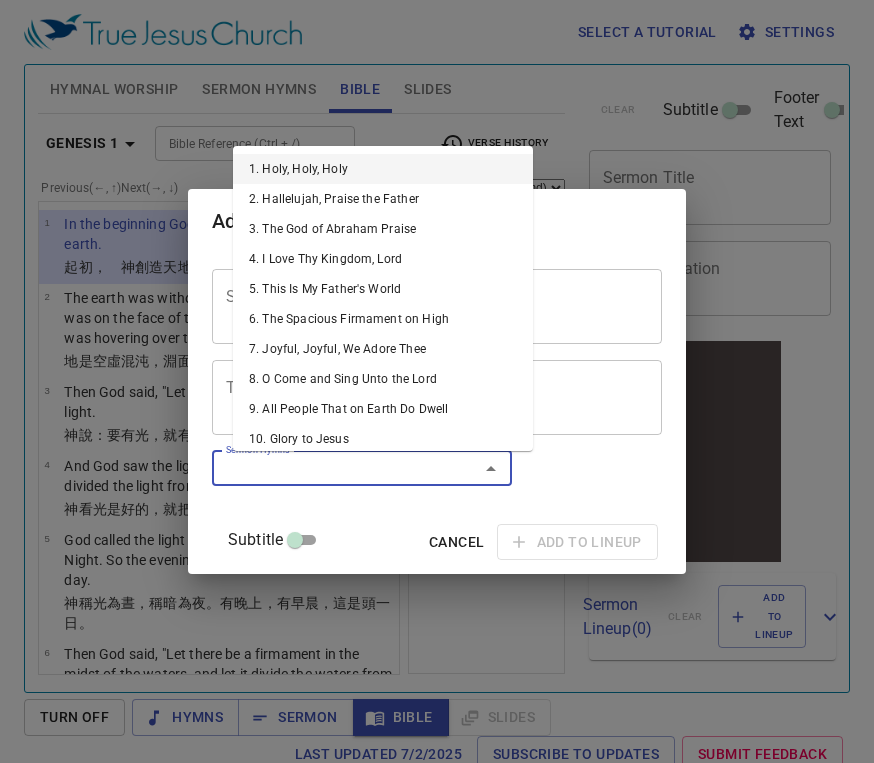 click on "Sermon Hymns" at bounding box center [332, 468] 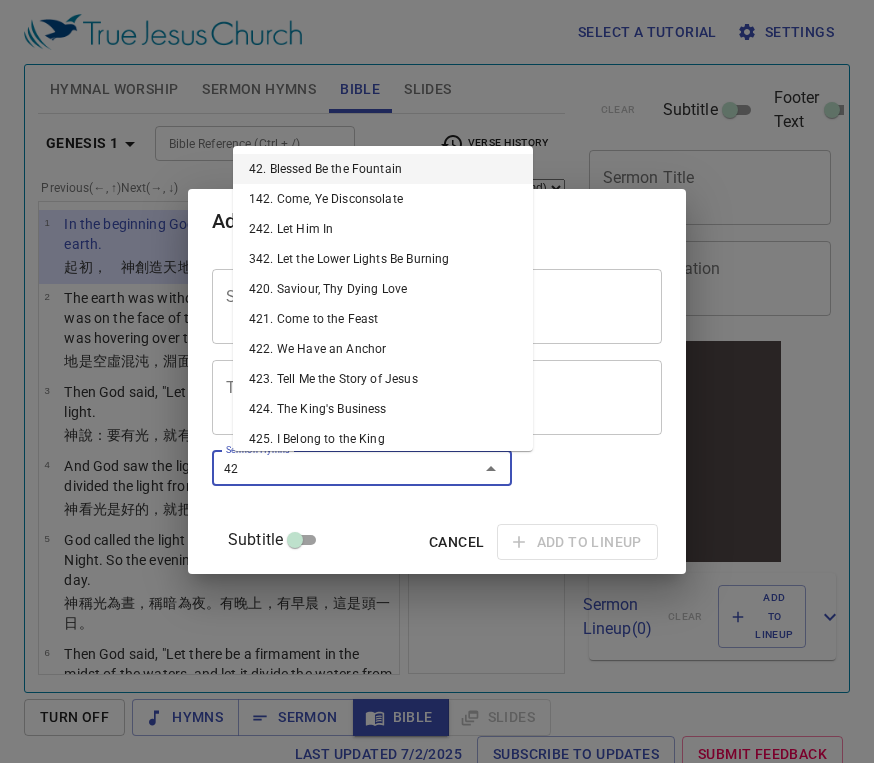 type on "420" 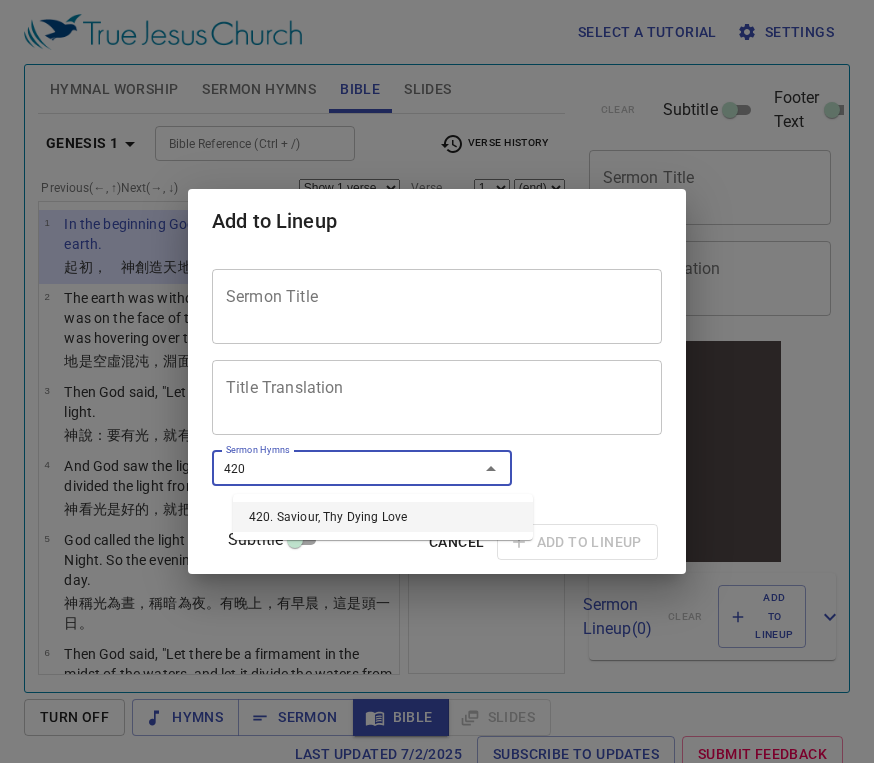 click on "420. Saviour, Thy Dying Love" at bounding box center [383, 517] 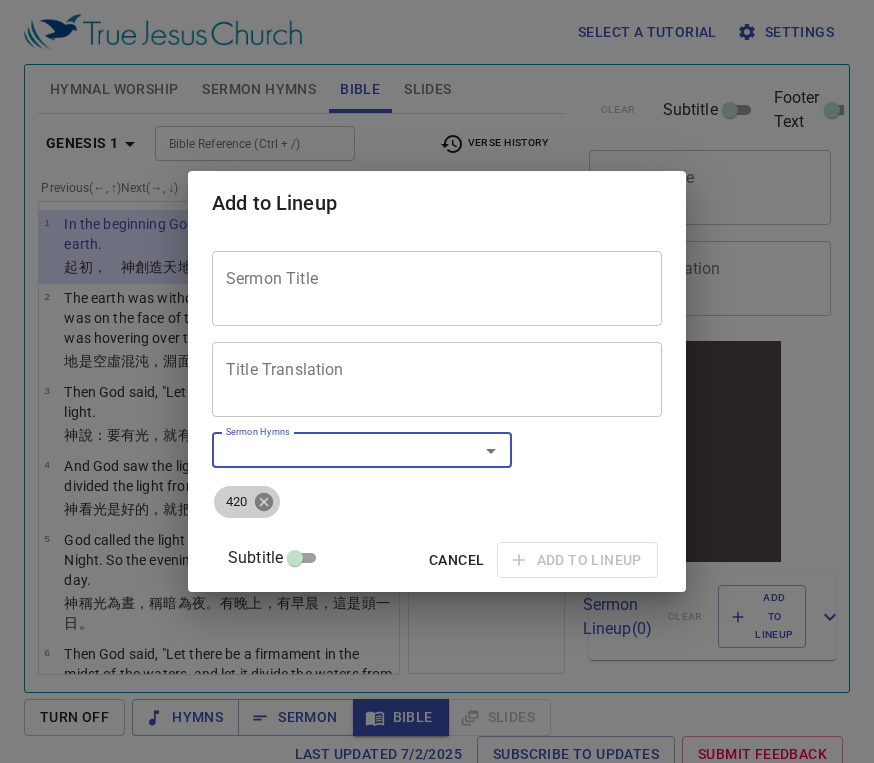 click 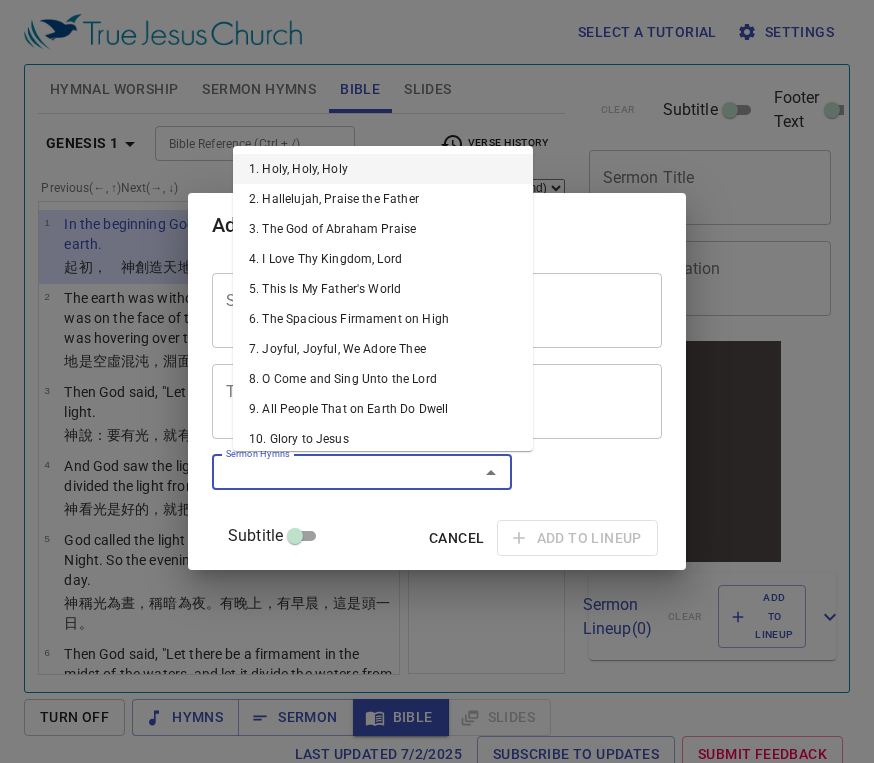 click on "Sermon Hymns" at bounding box center (332, 472) 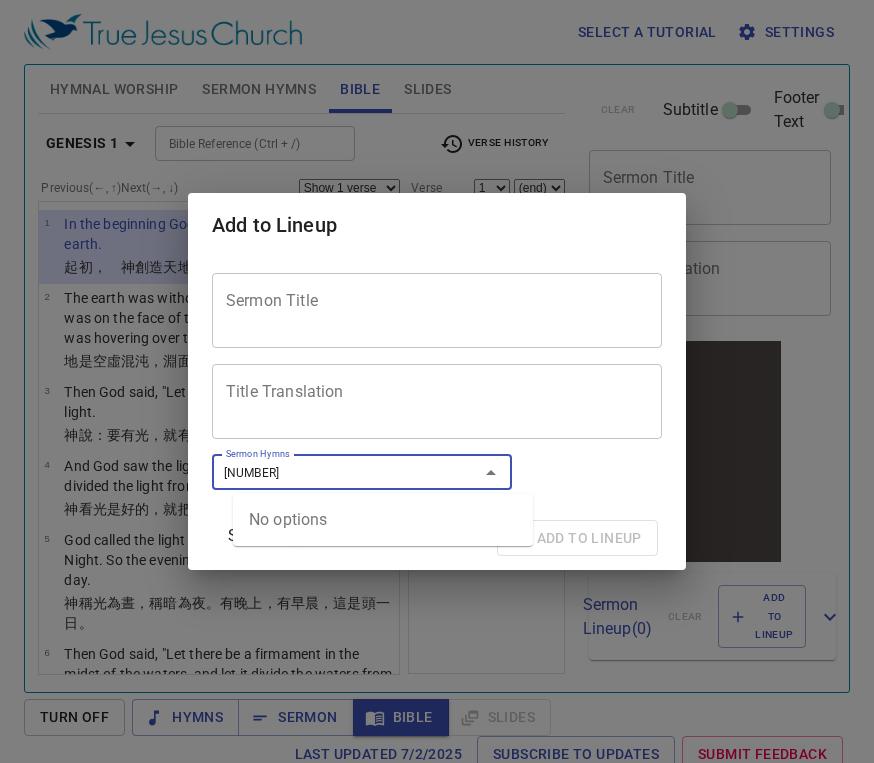 type on "422" 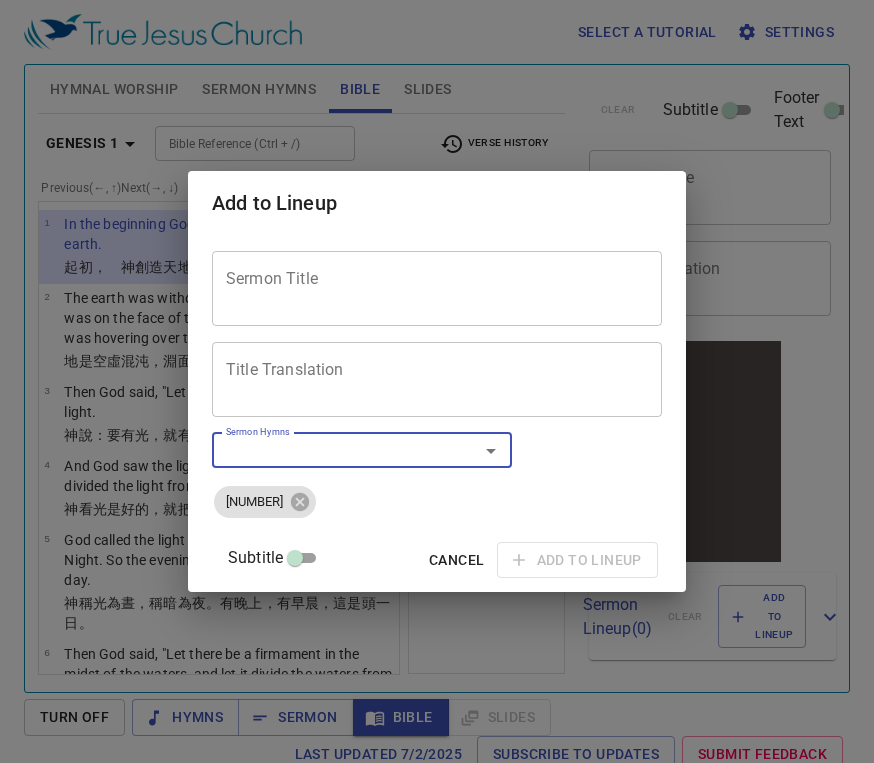 paste on "422, 237" 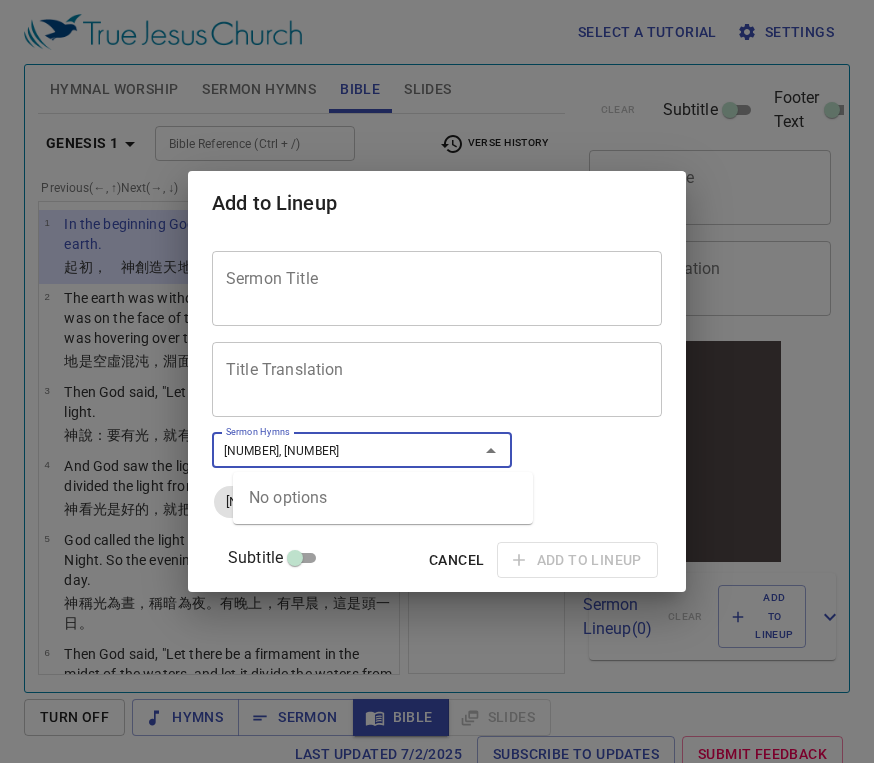 drag, startPoint x: 270, startPoint y: 449, endPoint x: 210, endPoint y: 449, distance: 60 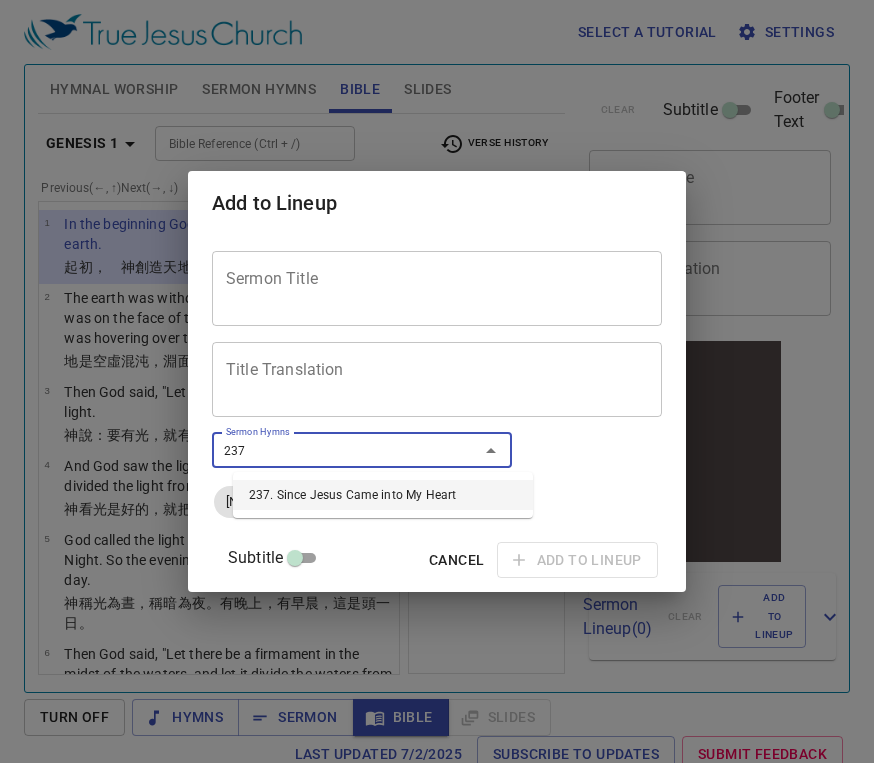 type 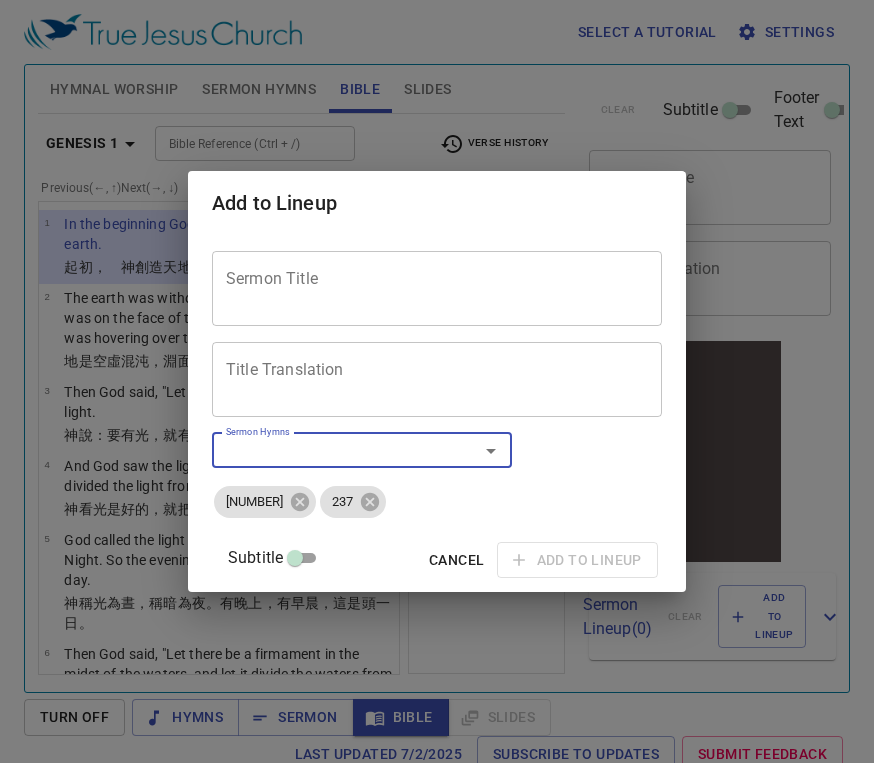 click on "Sermon Title" at bounding box center [437, 288] 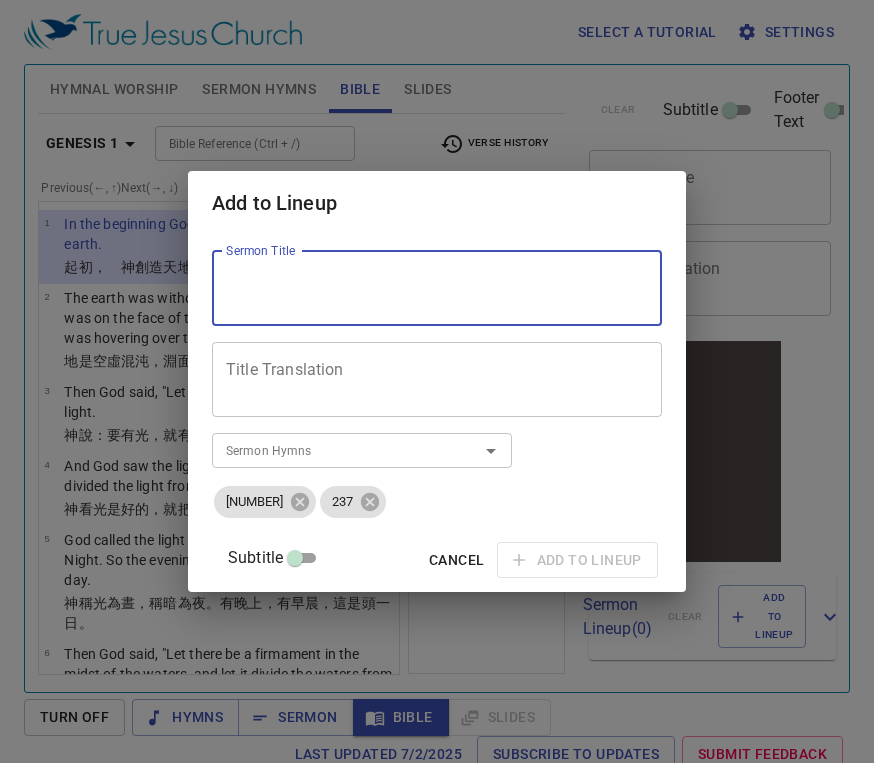 paste on ""我心堅定, 我靈醒起" (My heart is steadfast, Awake My glory)" 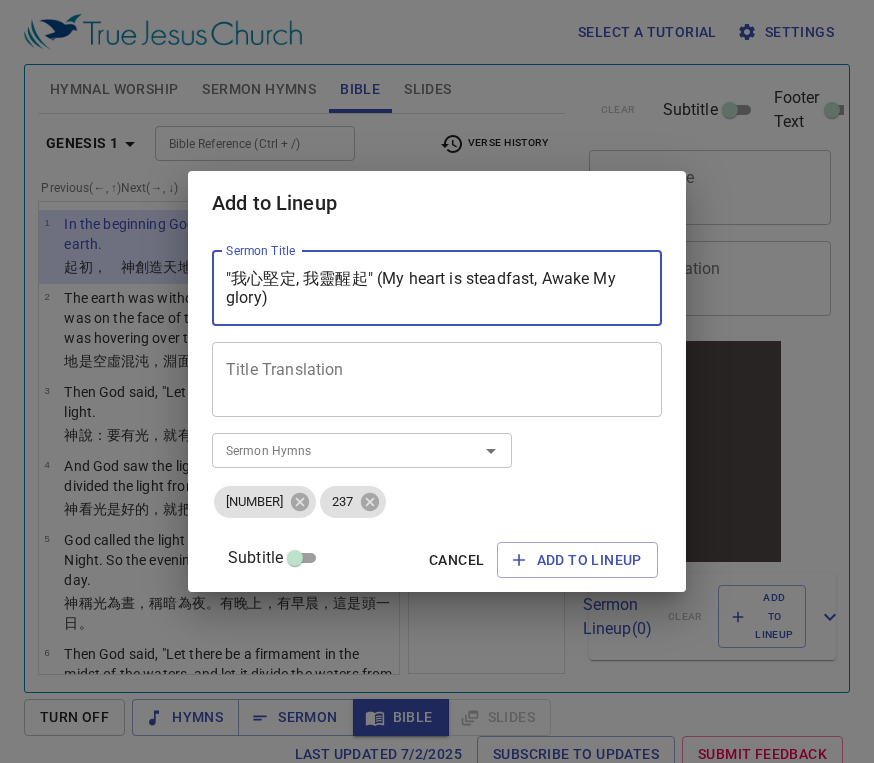 drag, startPoint x: 406, startPoint y: 276, endPoint x: 406, endPoint y: 292, distance: 16 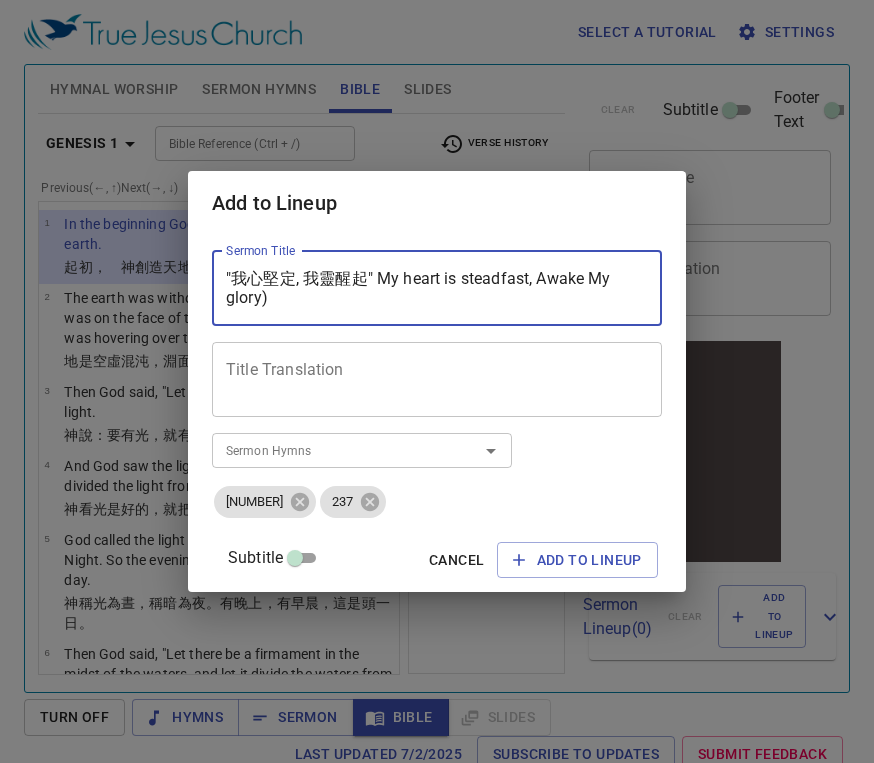 drag, startPoint x: 437, startPoint y: 276, endPoint x: 426, endPoint y: 275, distance: 11.045361 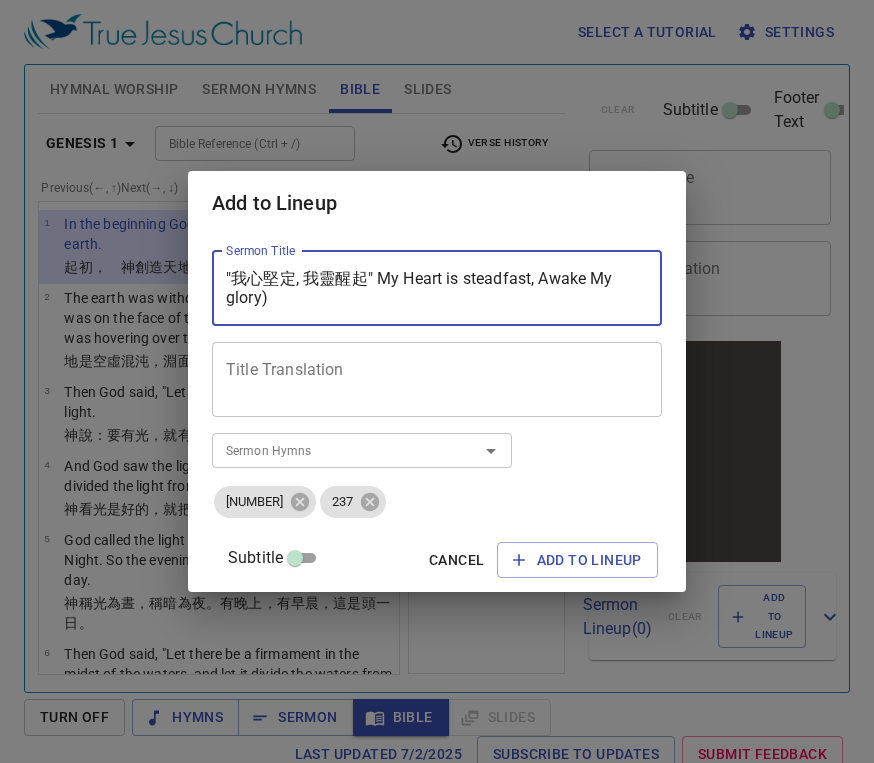 click on ""我心堅定, 我靈醒起" My Heart is steadfast, Awake My glory)" at bounding box center [437, 288] 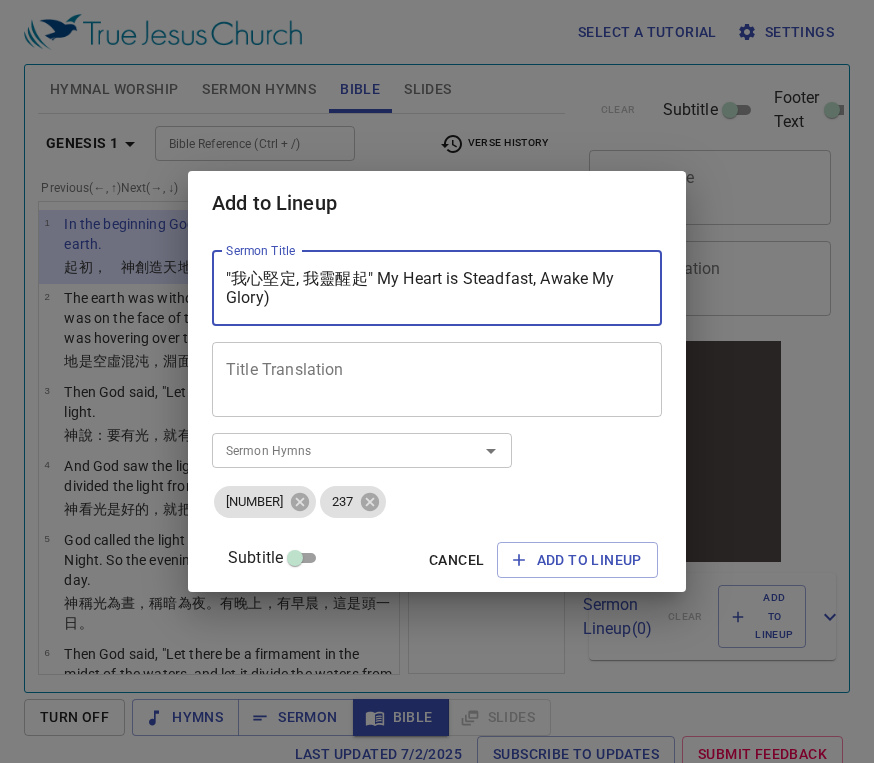 click on ""我心堅定, 我靈醒起" My Heart is Steadfast, Awake My Glory)" at bounding box center (437, 288) 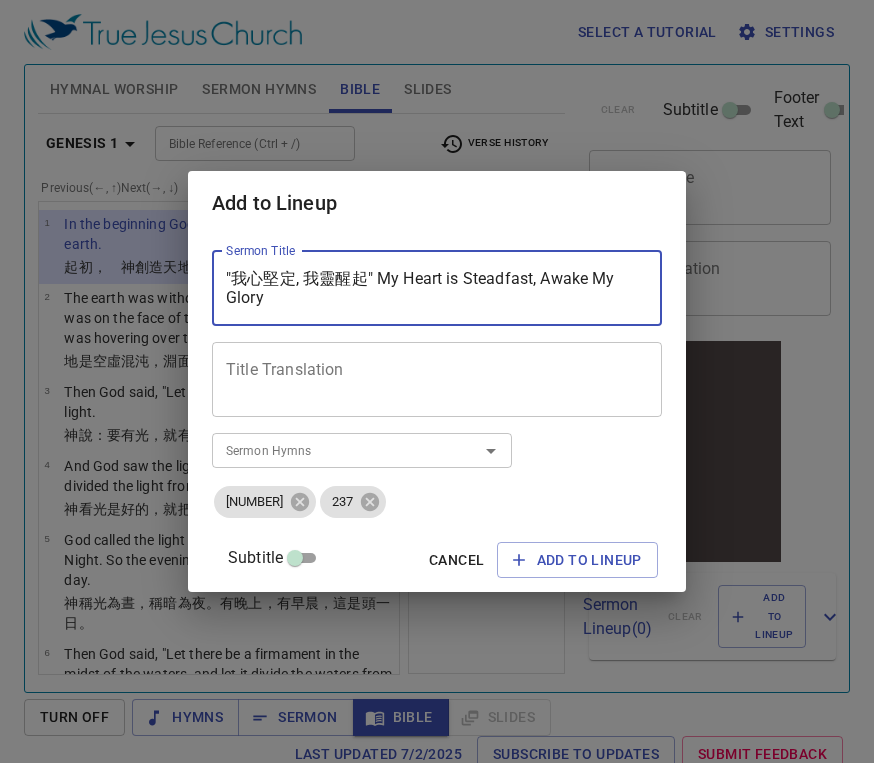 click on ""我心堅定, 我靈醒起" My Heart is Steadfast, Awake My Glory" at bounding box center [437, 288] 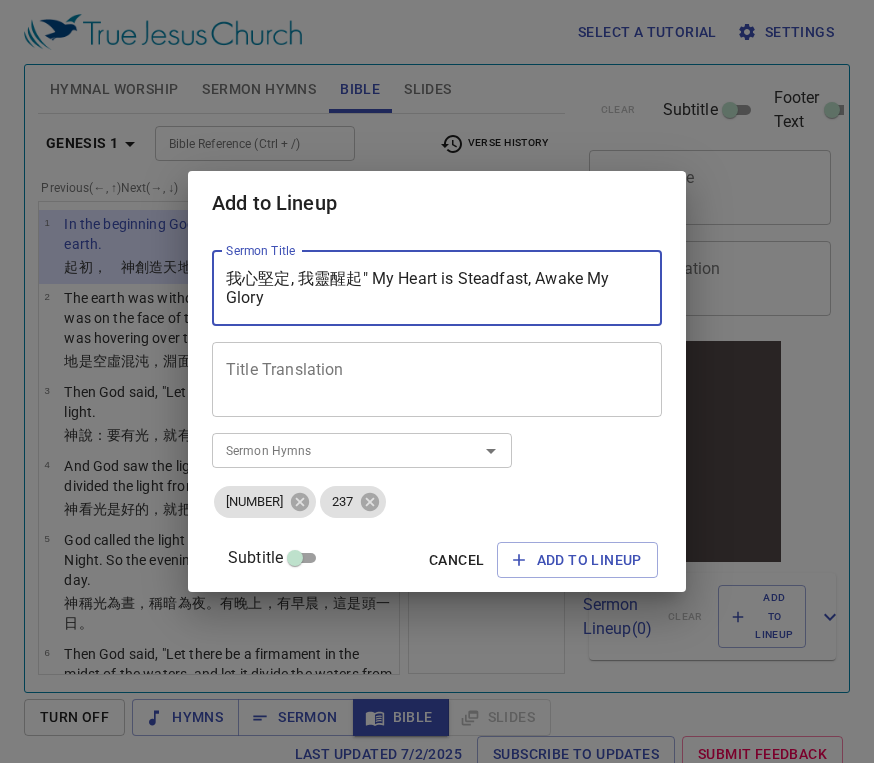 click on "我心堅定, 我靈醒起" My Heart is Steadfast, Awake My Glory" at bounding box center [437, 288] 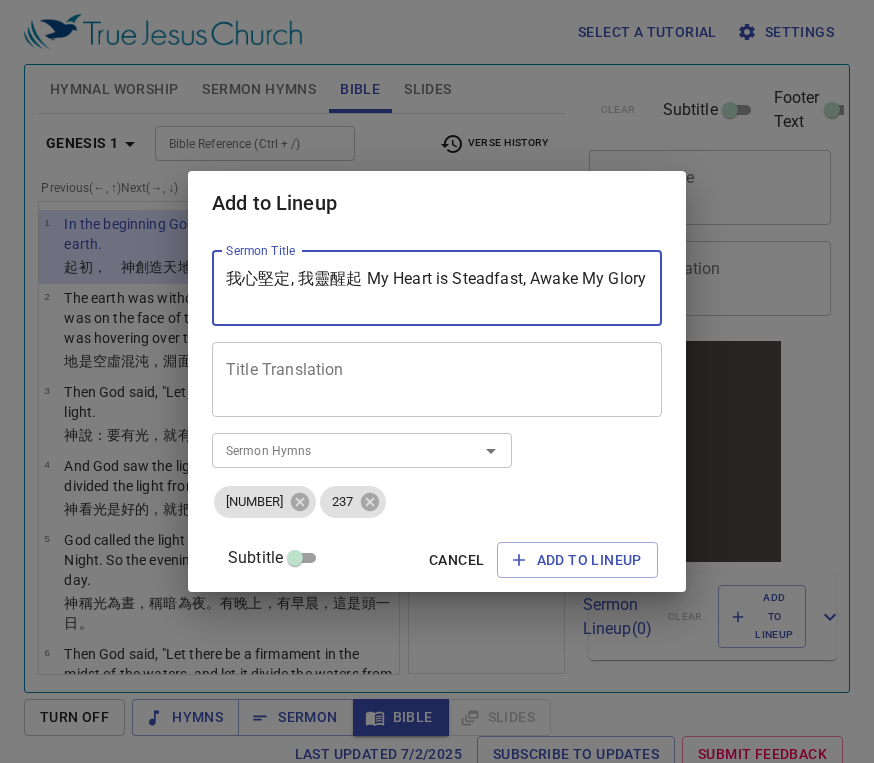 drag, startPoint x: 382, startPoint y: 277, endPoint x: 225, endPoint y: 277, distance: 157 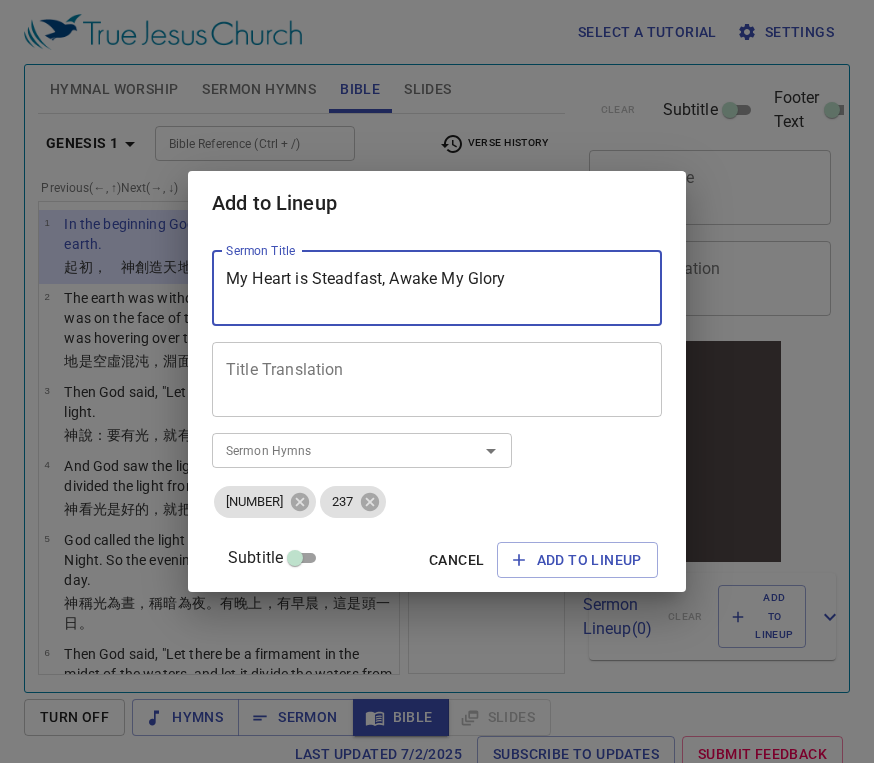 type on "My Heart is Steadfast, Awake My Glory" 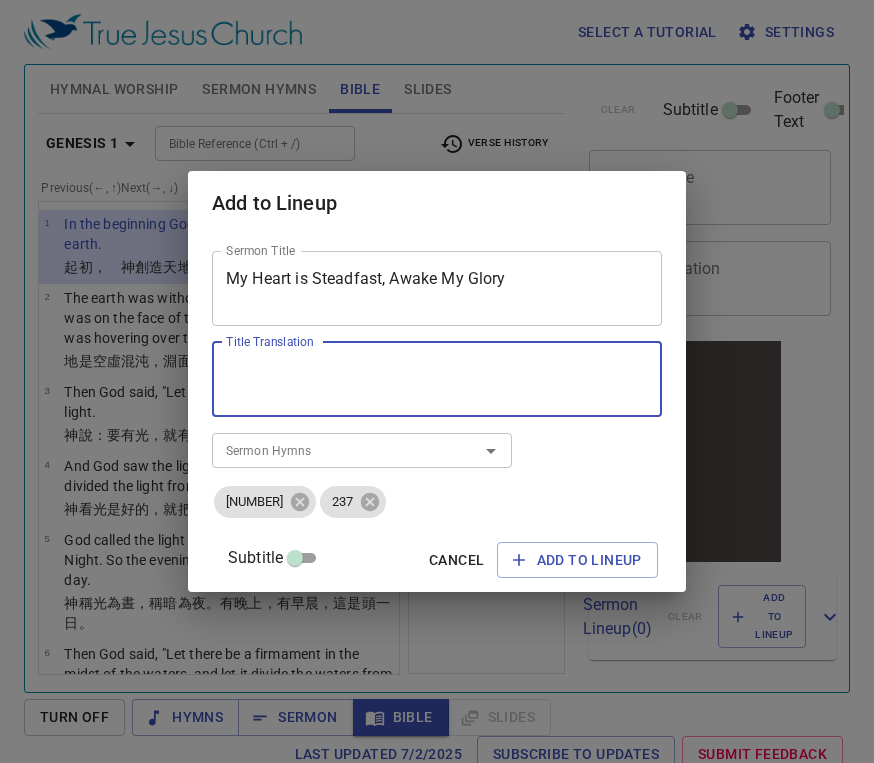 paste on "我心堅定, 我靈醒起" 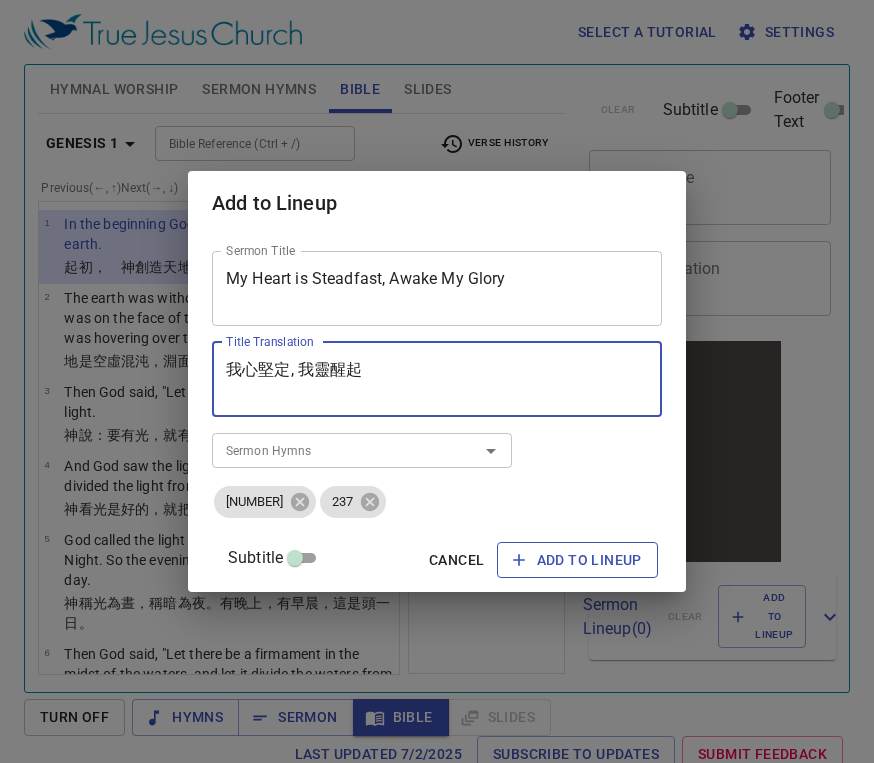 type on "我心堅定, 我靈醒起" 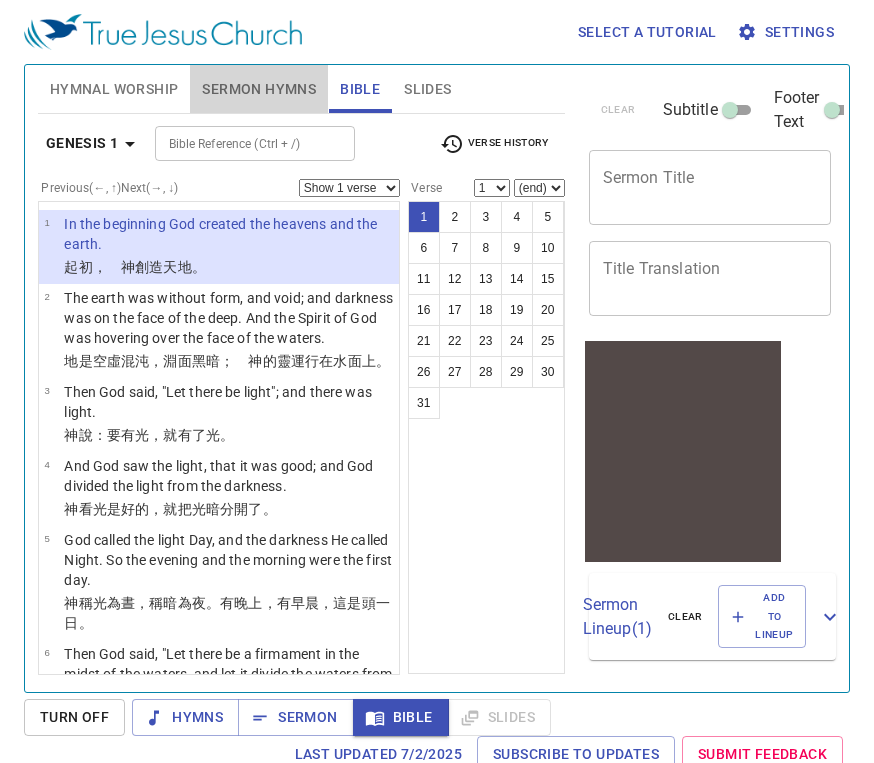 click on "Sermon Hymns" at bounding box center [259, 89] 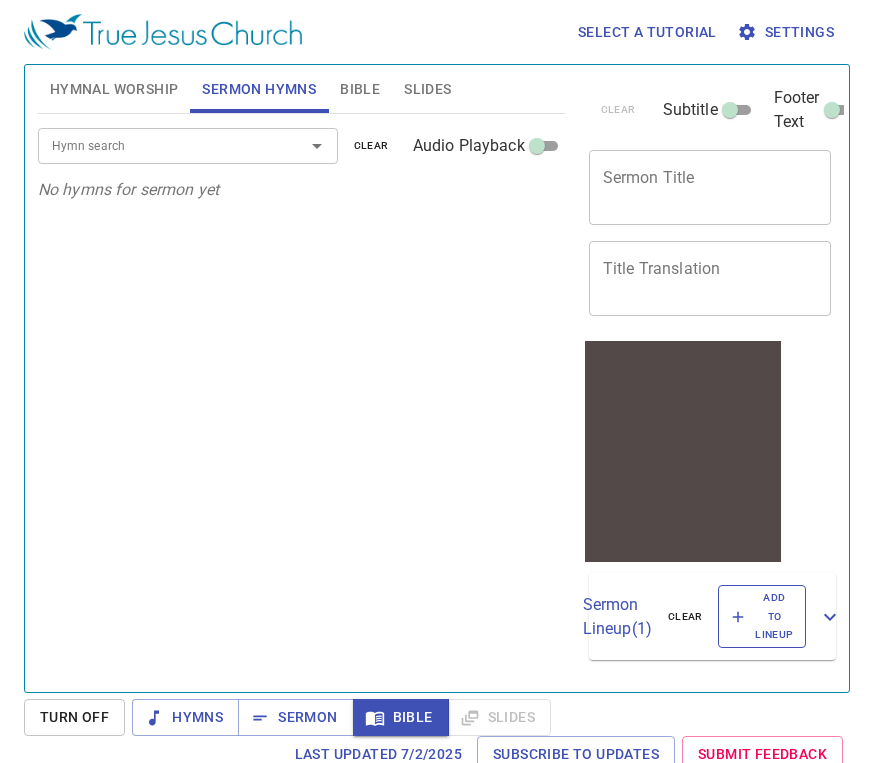 click on "Add to Lineup" at bounding box center (762, 616) 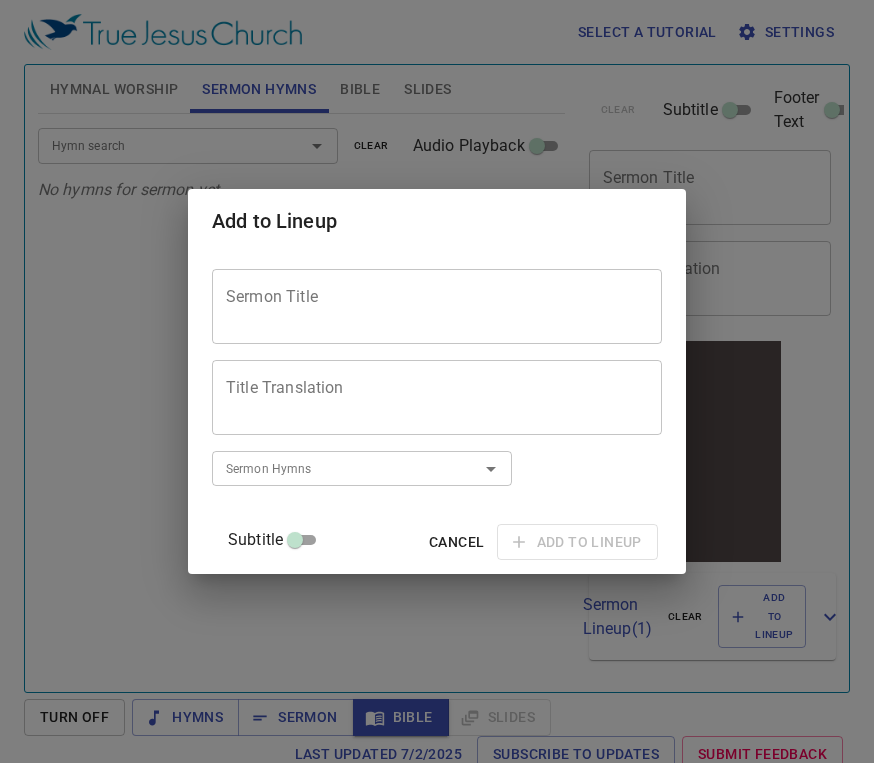 click on "Add to Lineup Sermon Title Sermon Title Title Translation Title Translation Subtitle Subtitle Subtitle Translation Subtitle Translation Sermon Hymns Sermon Hymns Subtitle Cancel Add to Lineup" at bounding box center (437, 381) 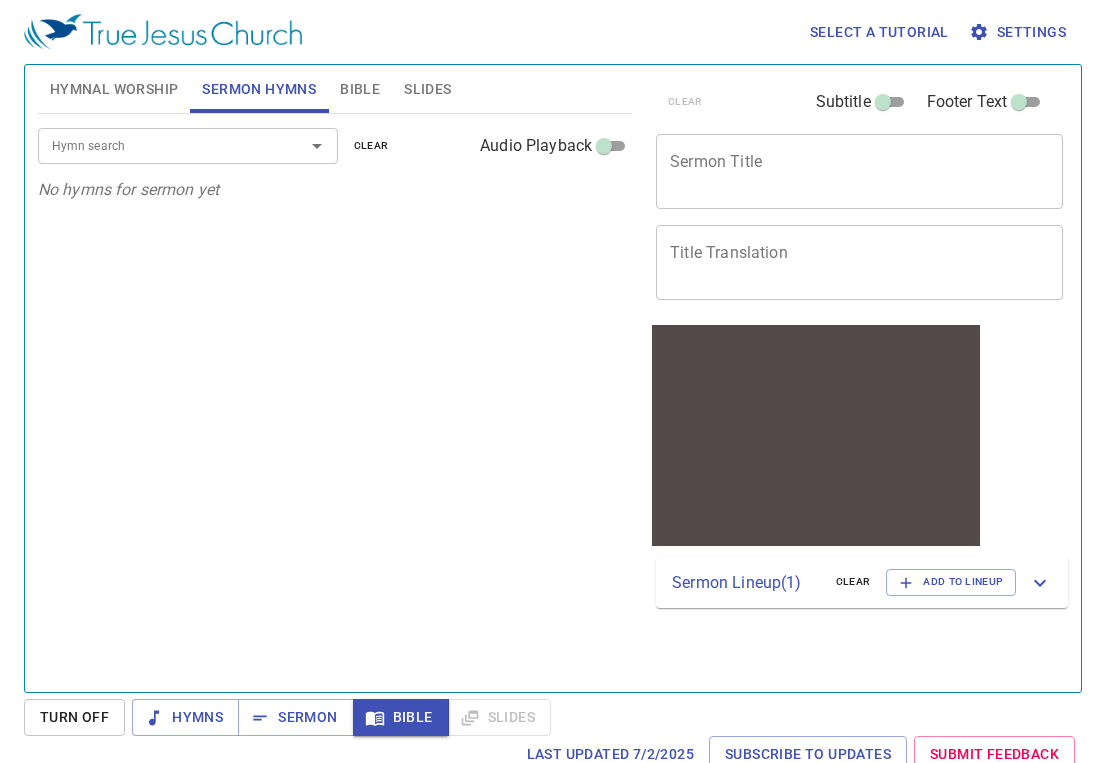 click on "Sermon Lineup  ( 1 )" at bounding box center (746, 583) 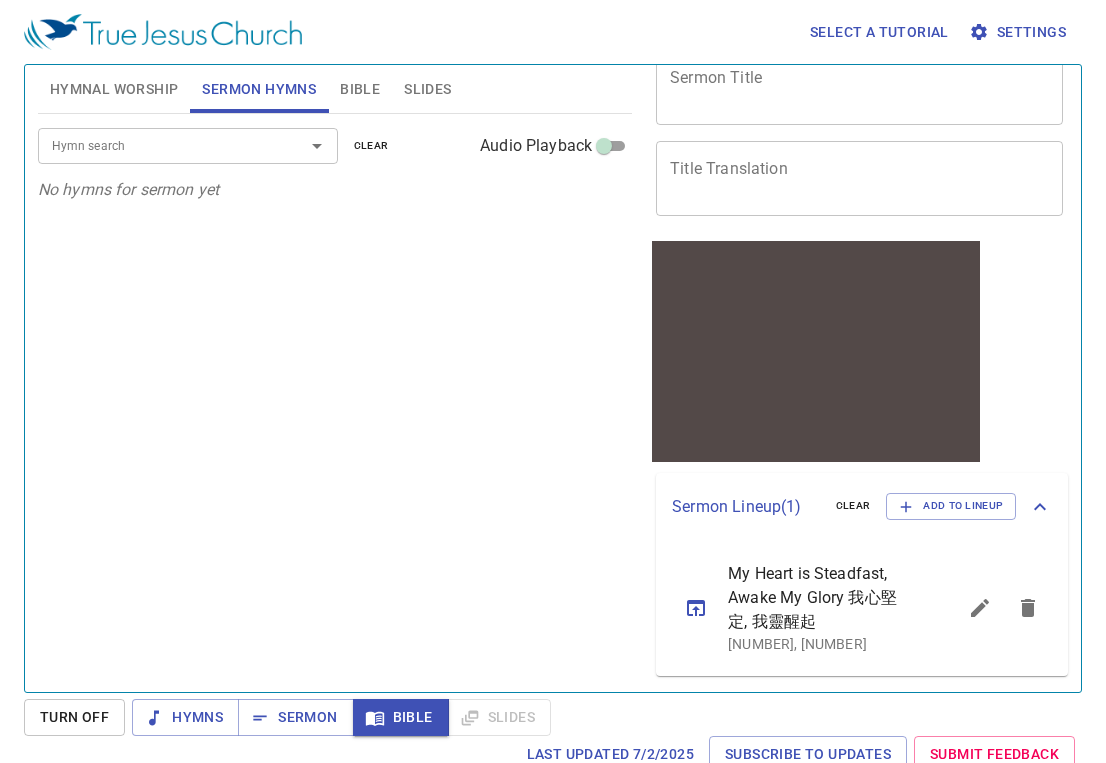 scroll, scrollTop: 83, scrollLeft: 0, axis: vertical 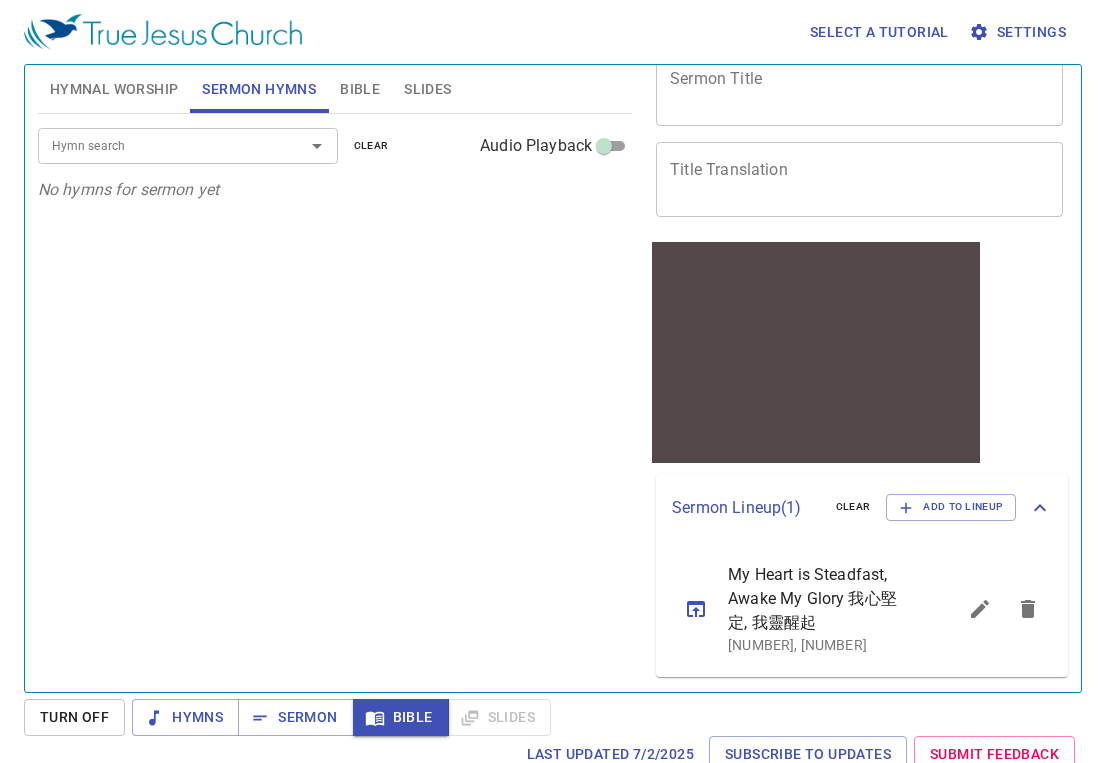 click 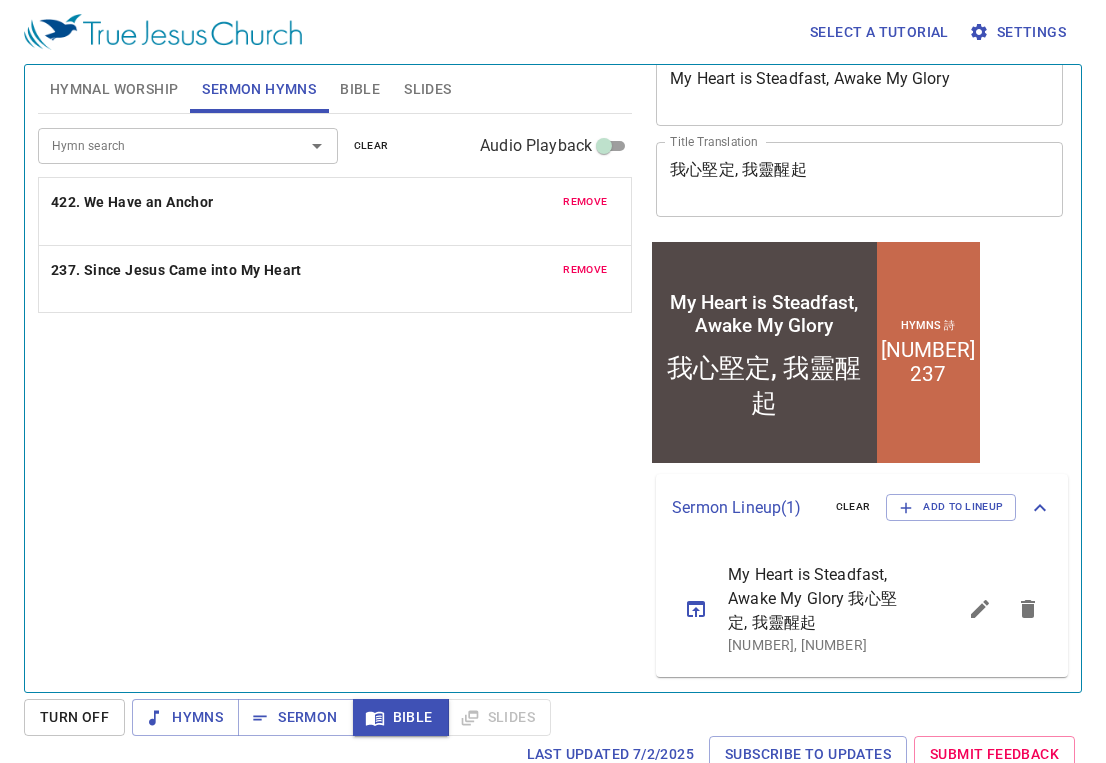 click on "Hymn search Hymn search   clear Audio Playback remove 422. We Have an Anchor   remove 237. Since Jesus Came into My Heart" at bounding box center [335, 394] 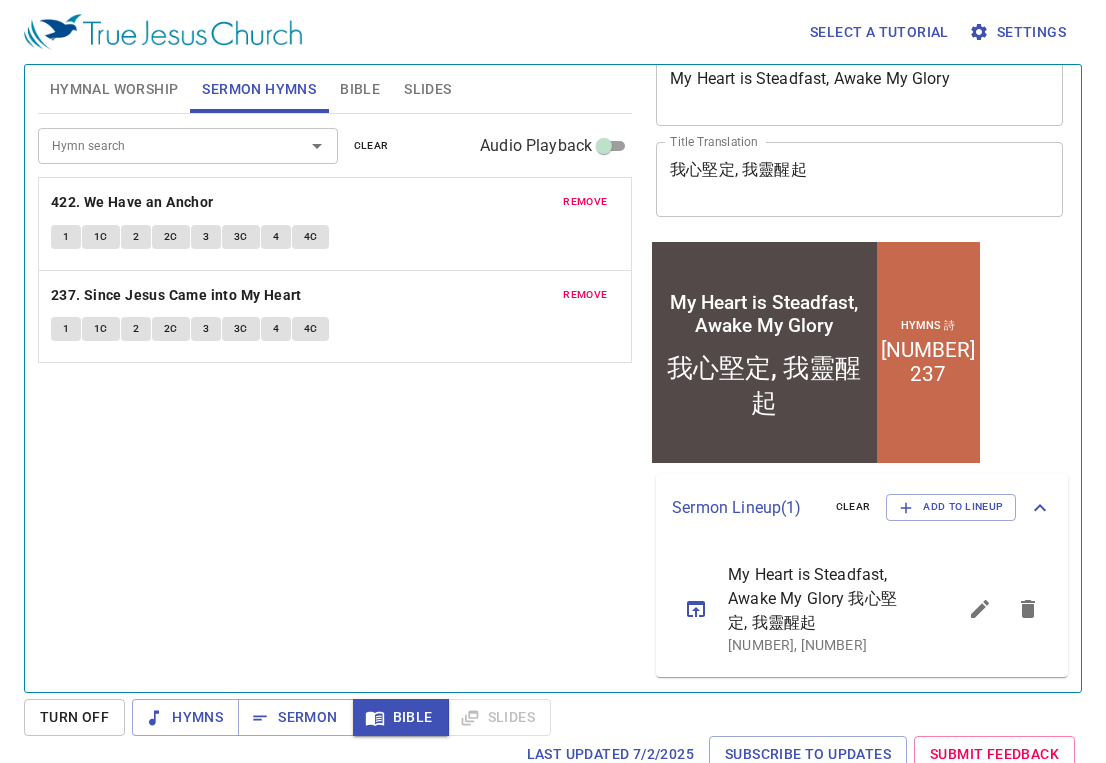 click 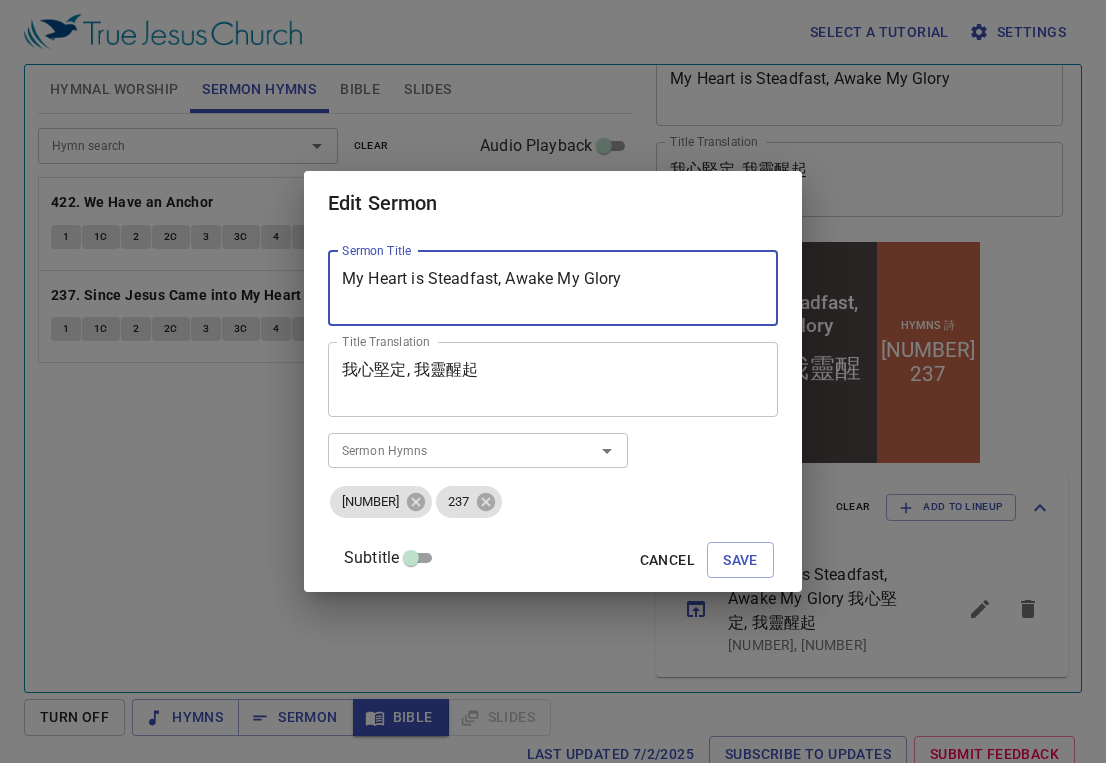 drag, startPoint x: 662, startPoint y: 277, endPoint x: 285, endPoint y: 277, distance: 377 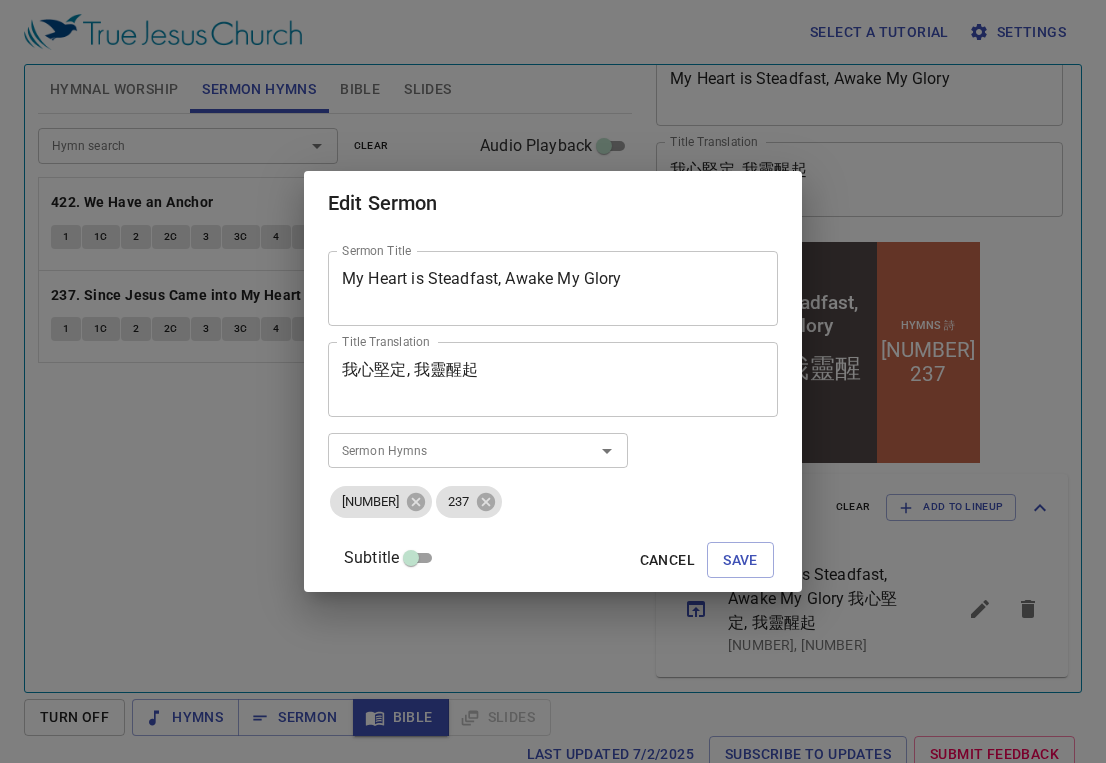 click on "我心堅定, 我靈醒起" at bounding box center (553, 379) 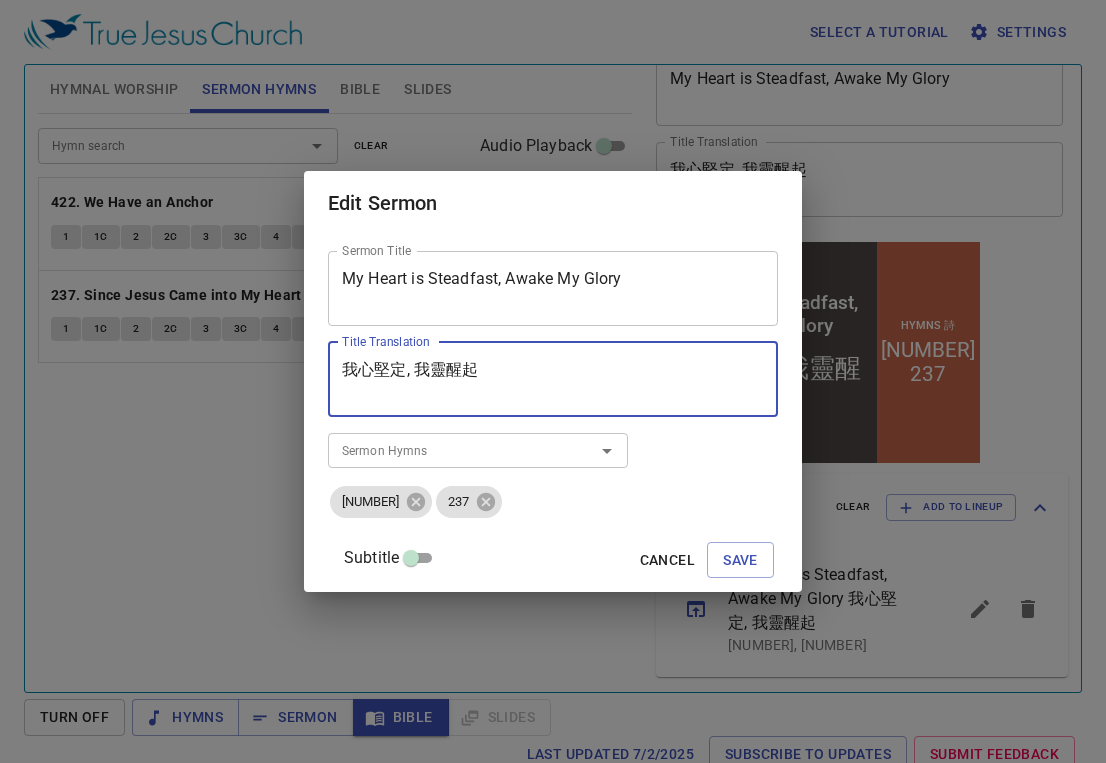 click on "我心堅定, 我靈醒起" at bounding box center (553, 379) 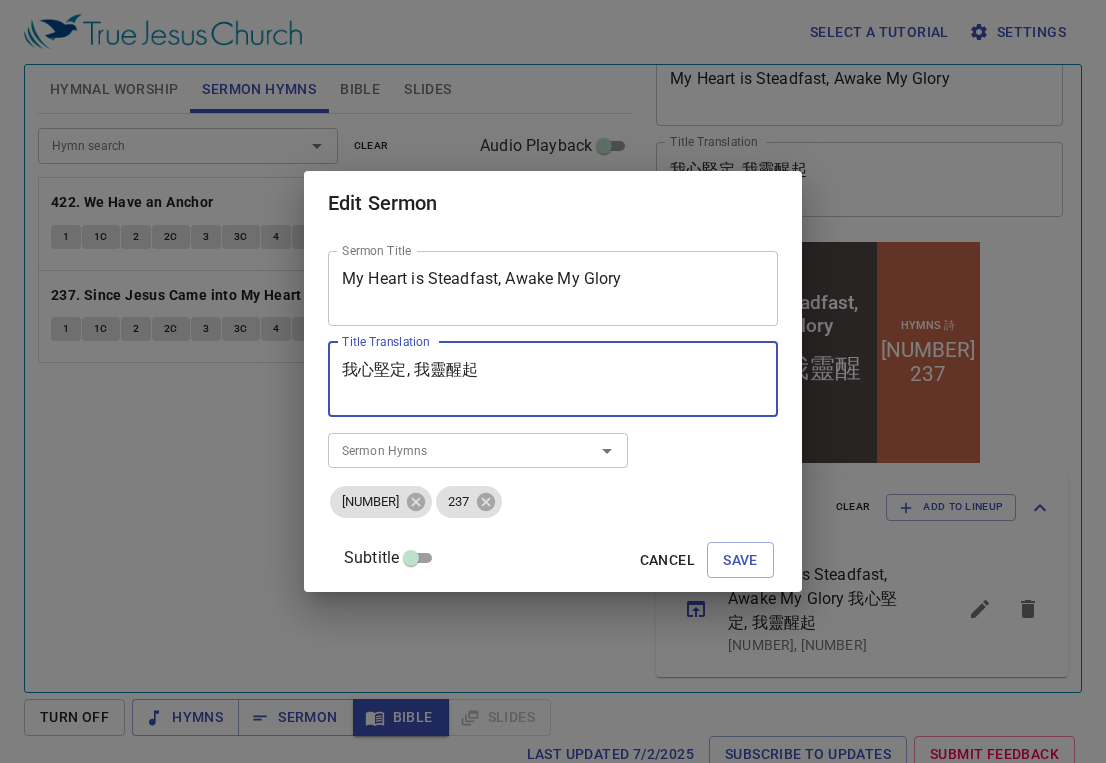 click on "My Heart is Steadfast, Awake My Glory" at bounding box center [553, 288] 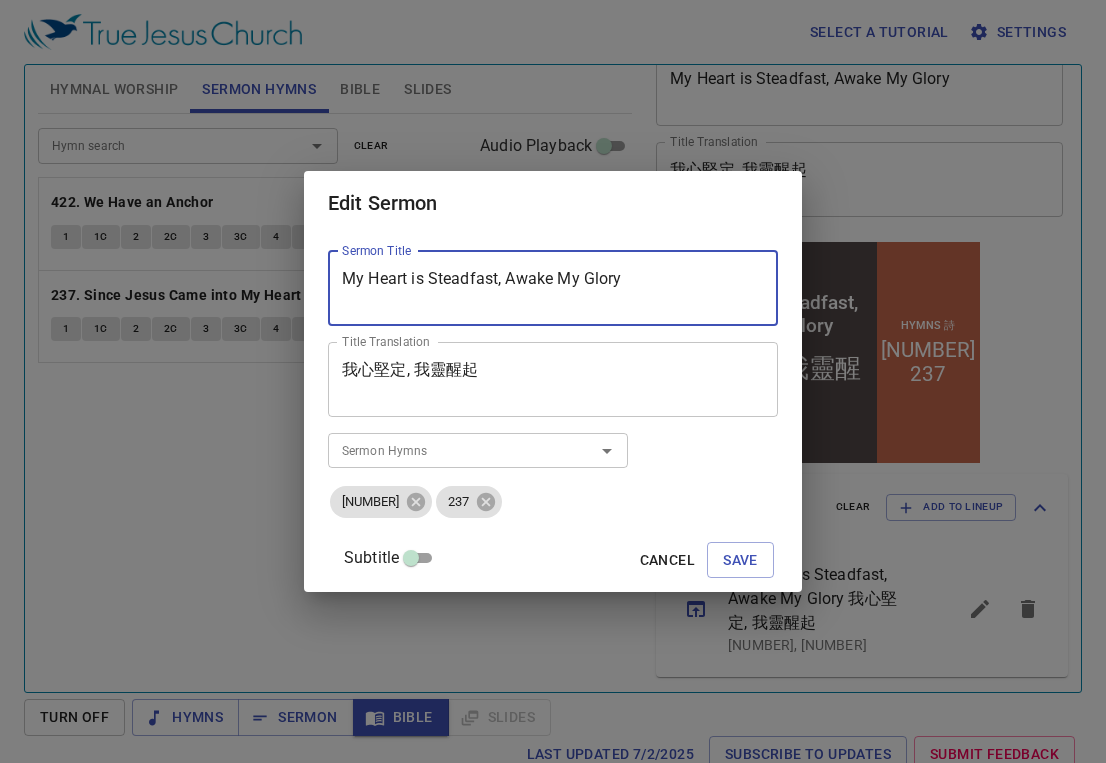 click on "My Heart is Steadfast, Awake My Glory" at bounding box center (553, 288) 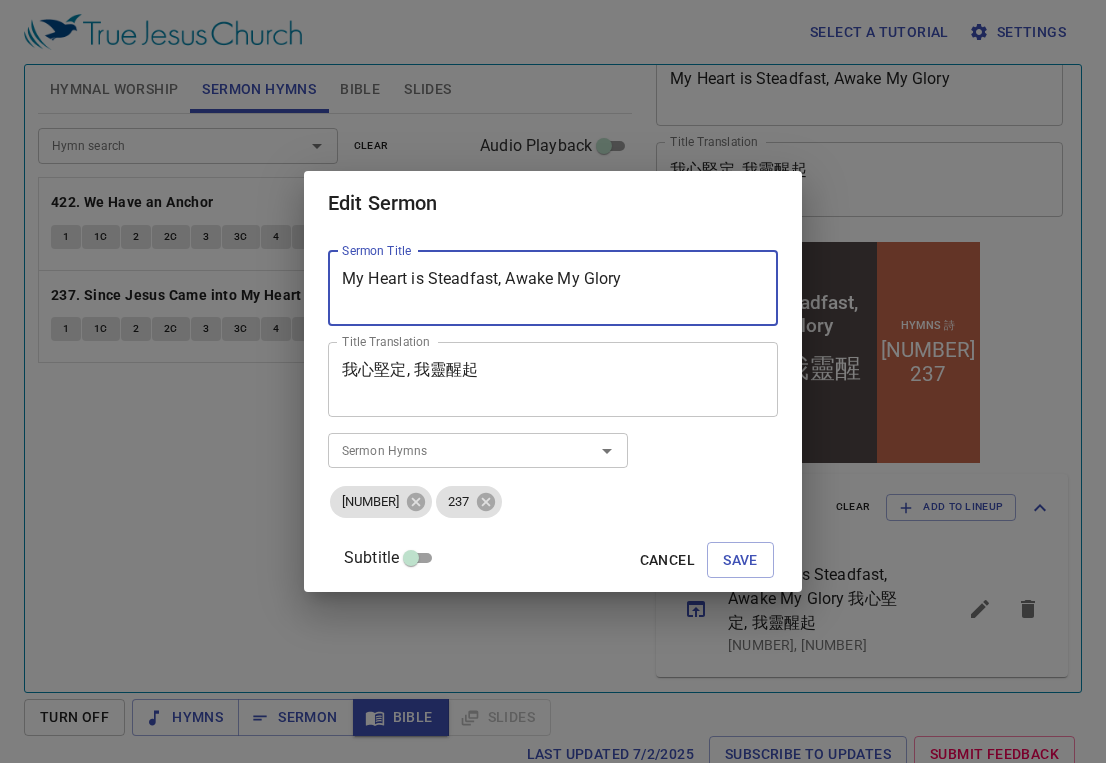 click on "我心堅定, 我靈醒起" at bounding box center (553, 379) 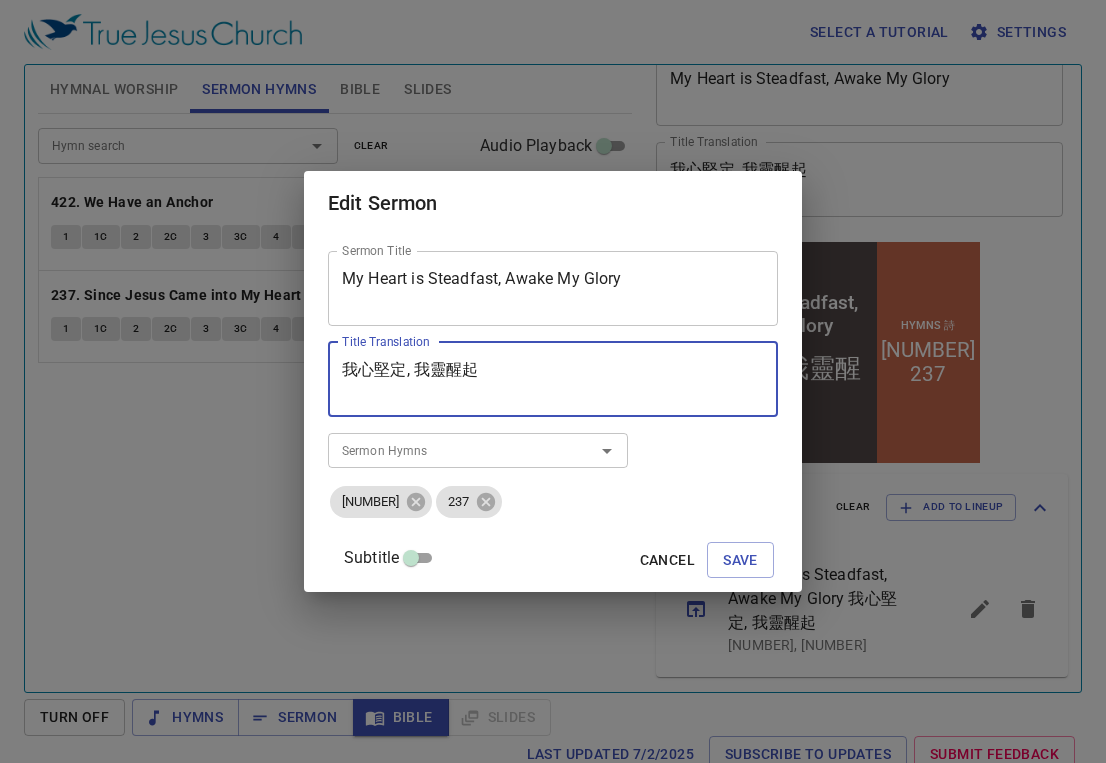 click on "我心堅定, 我靈醒起" at bounding box center [553, 379] 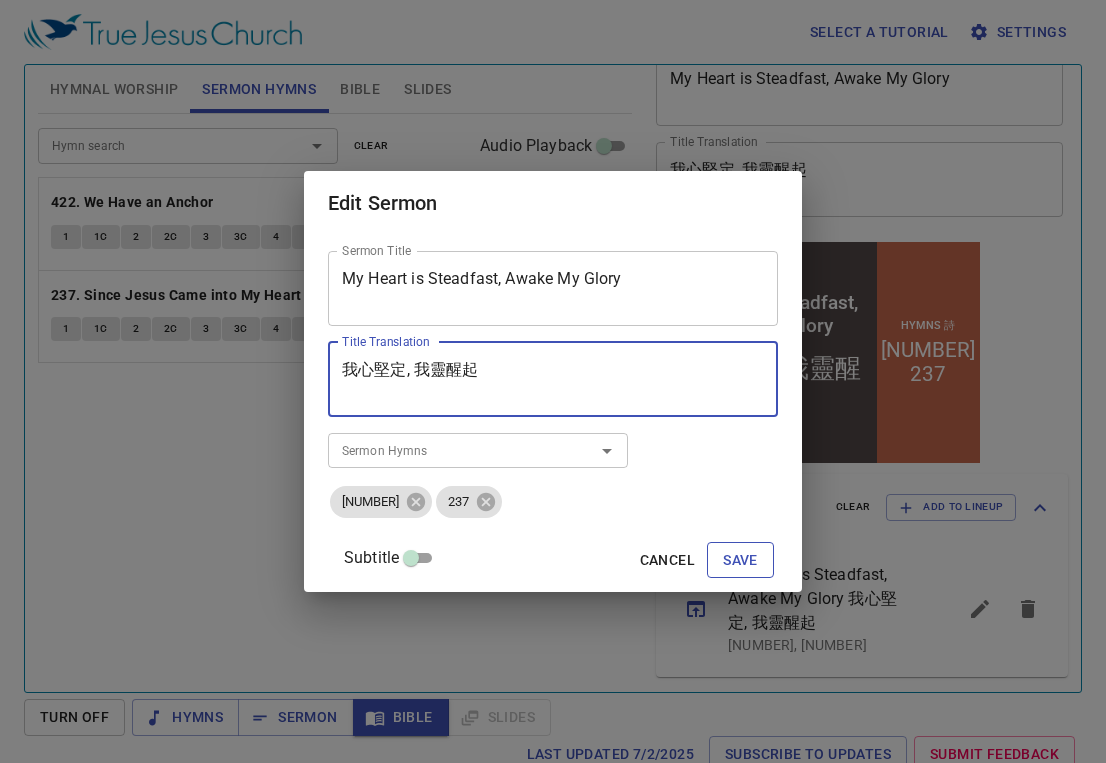 click on "Cancel" at bounding box center (667, 560) 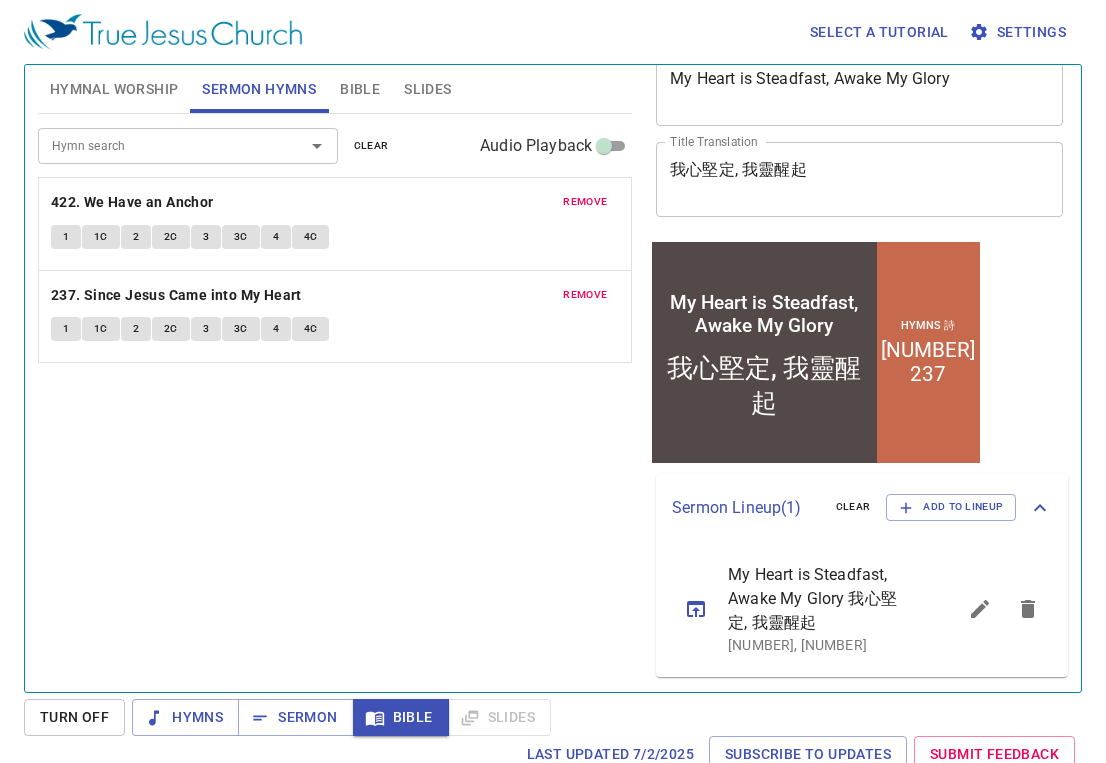 click on "1" at bounding box center (66, 237) 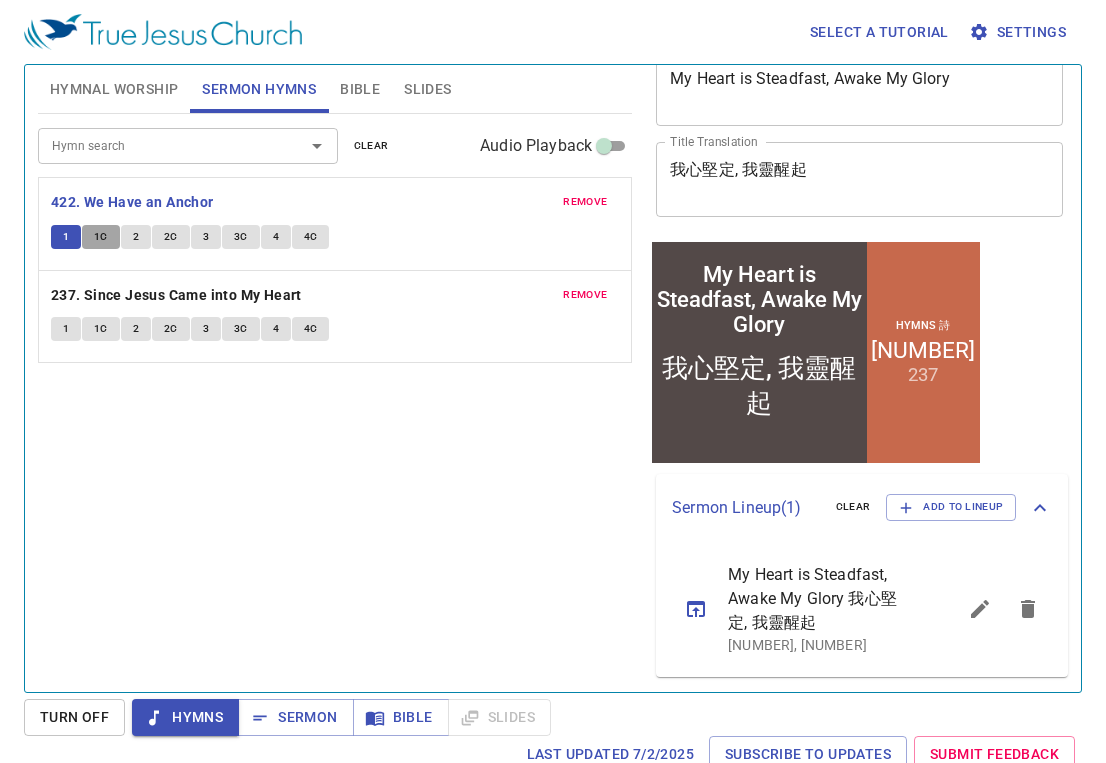click on "1C" at bounding box center (101, 237) 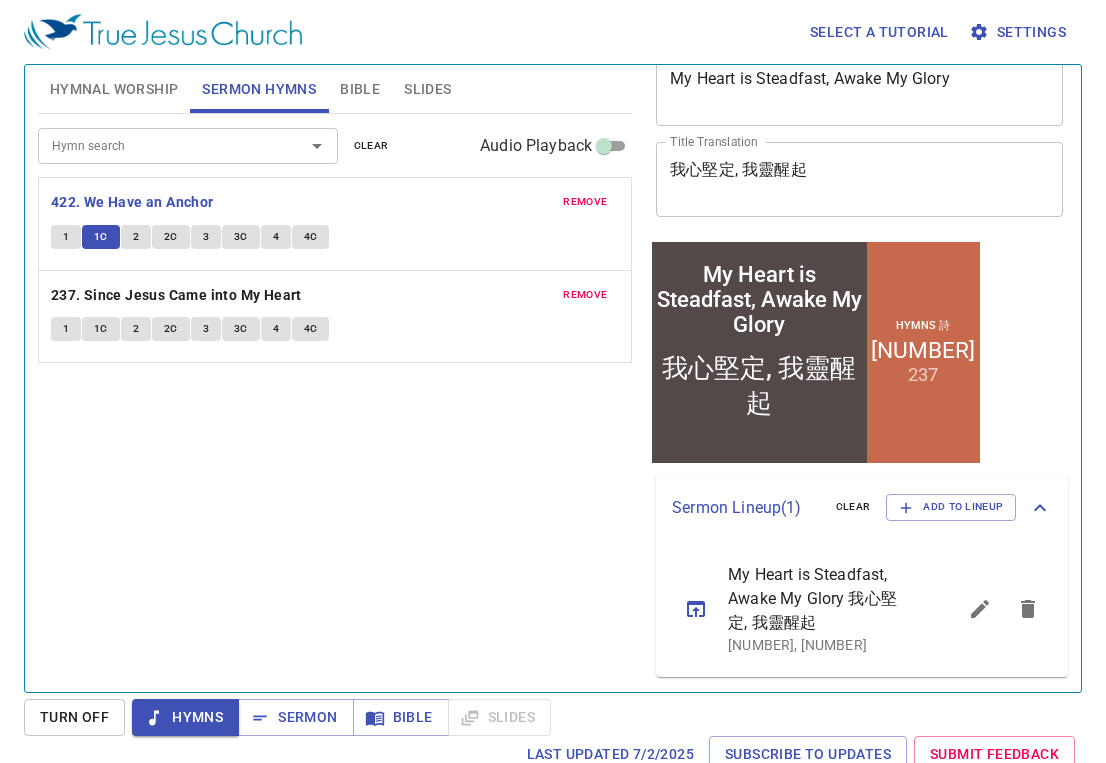 click on "2" at bounding box center [136, 237] 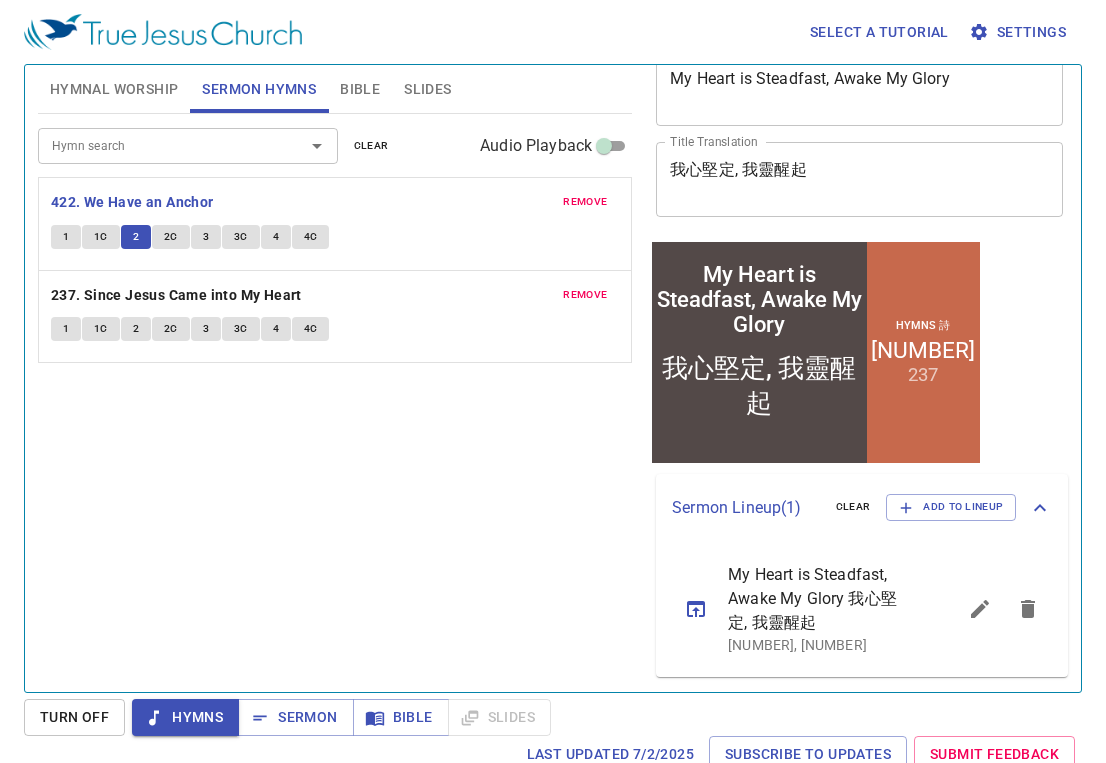 click on "2C" at bounding box center [171, 237] 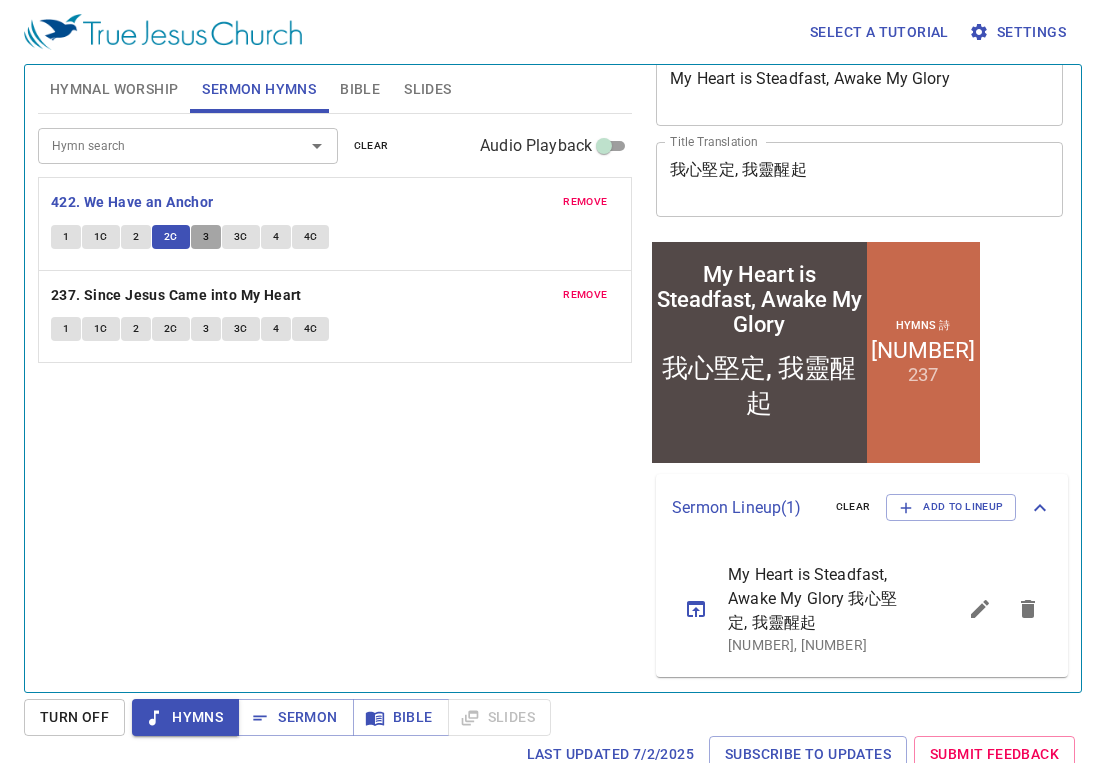 click on "3" at bounding box center (206, 237) 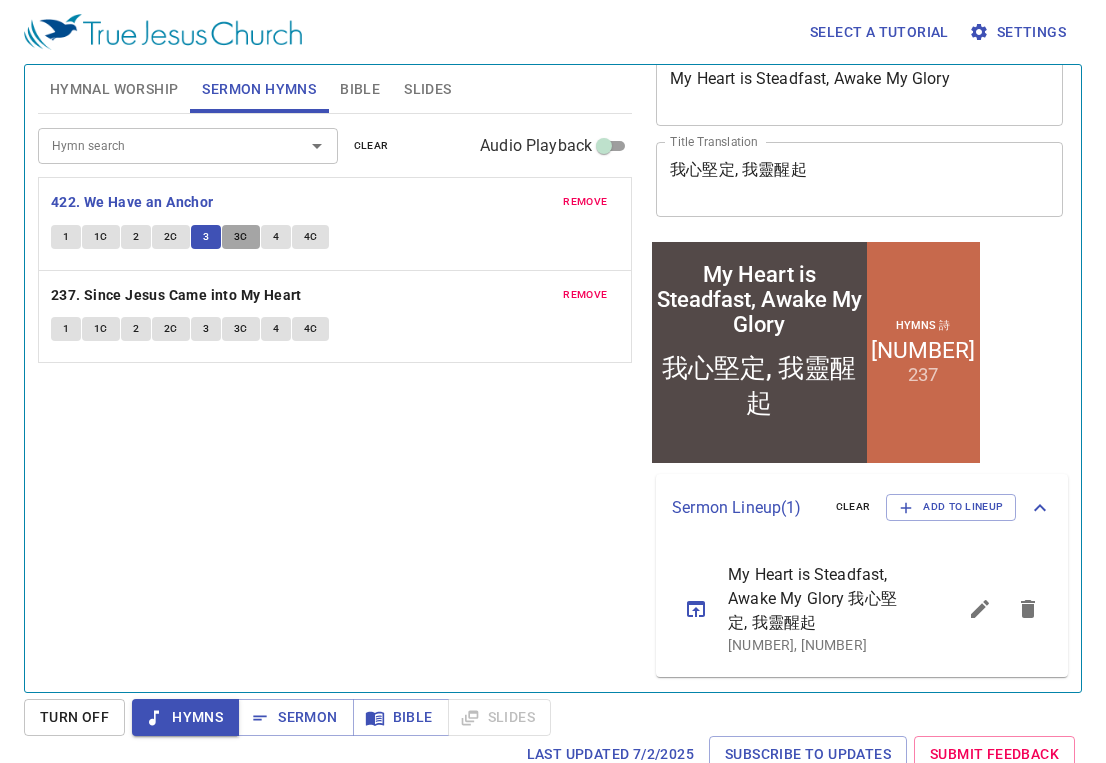 click on "3C" at bounding box center [241, 237] 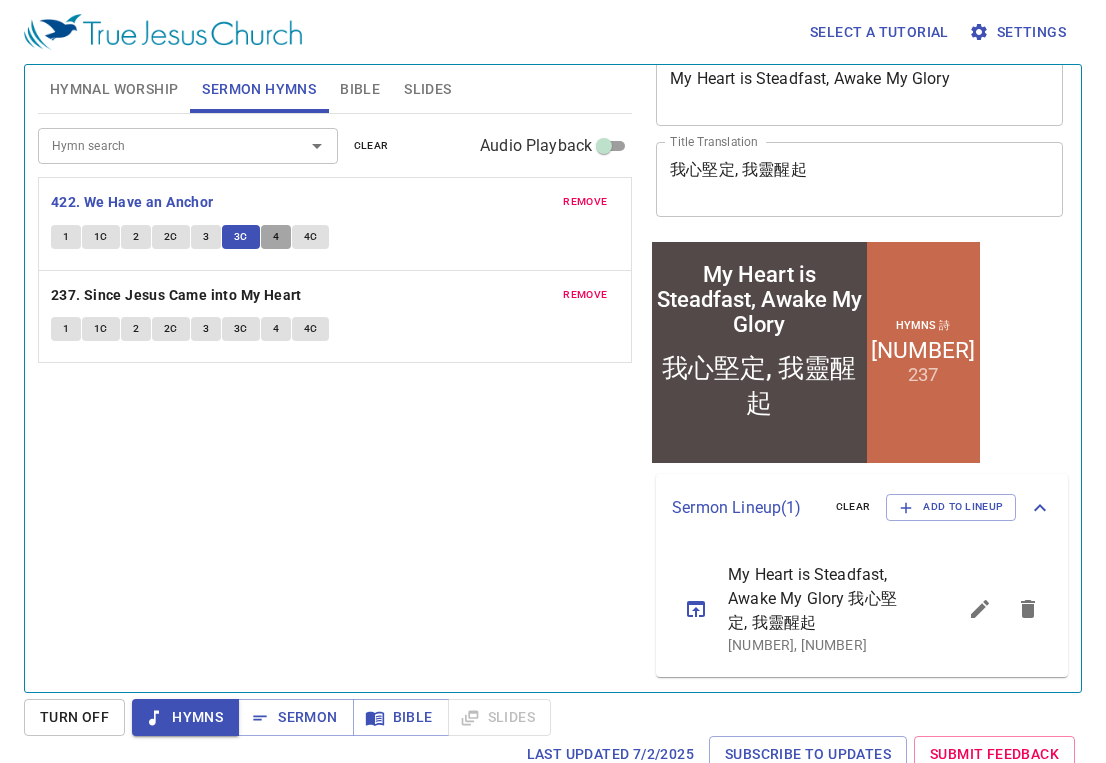 click on "4" at bounding box center [276, 237] 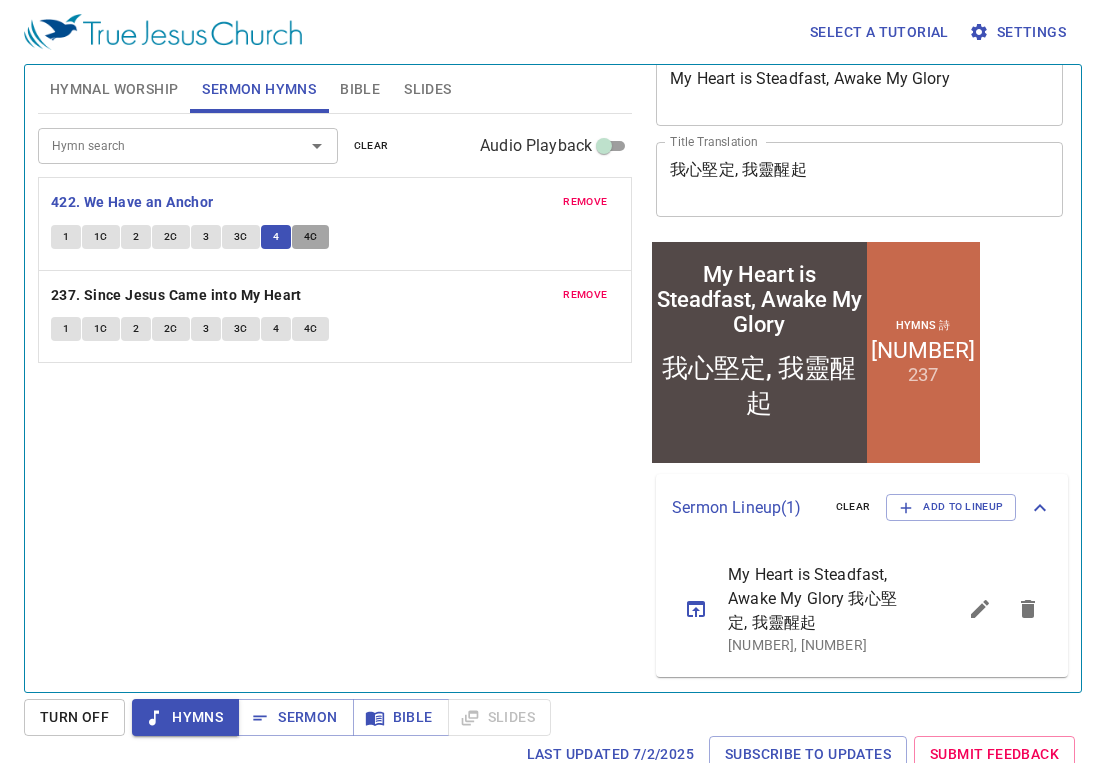 click on "4C" at bounding box center [311, 237] 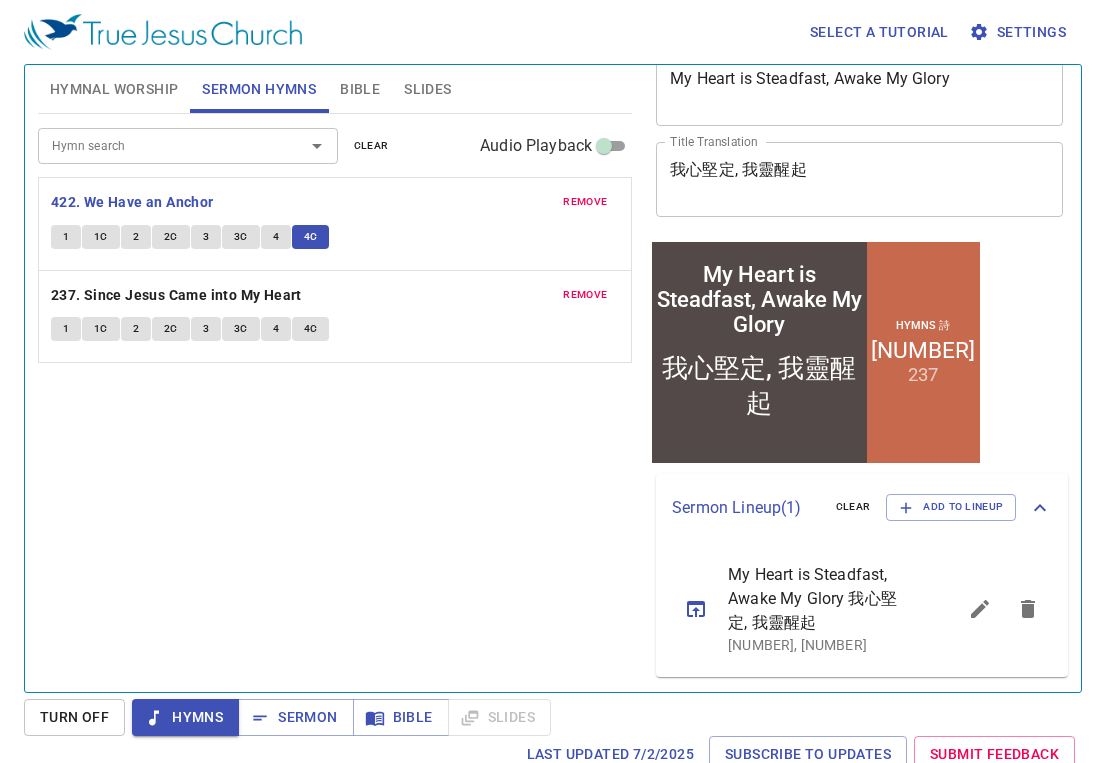 click 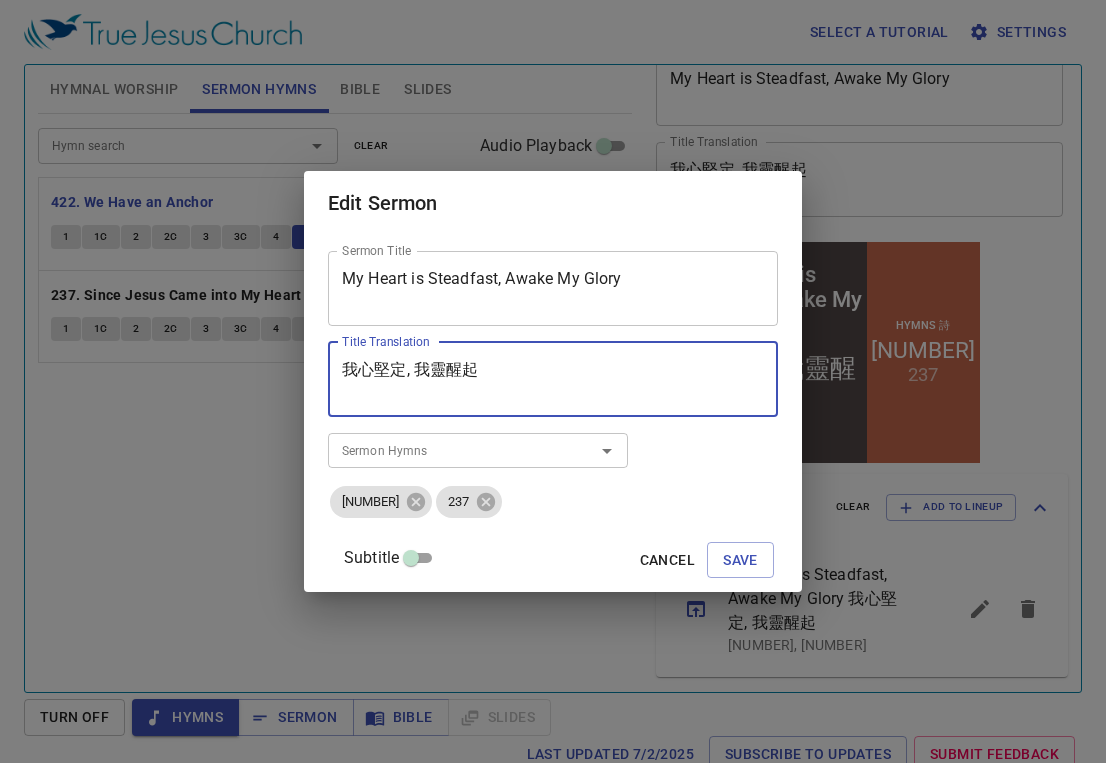 drag, startPoint x: 517, startPoint y: 376, endPoint x: 222, endPoint y: 376, distance: 295 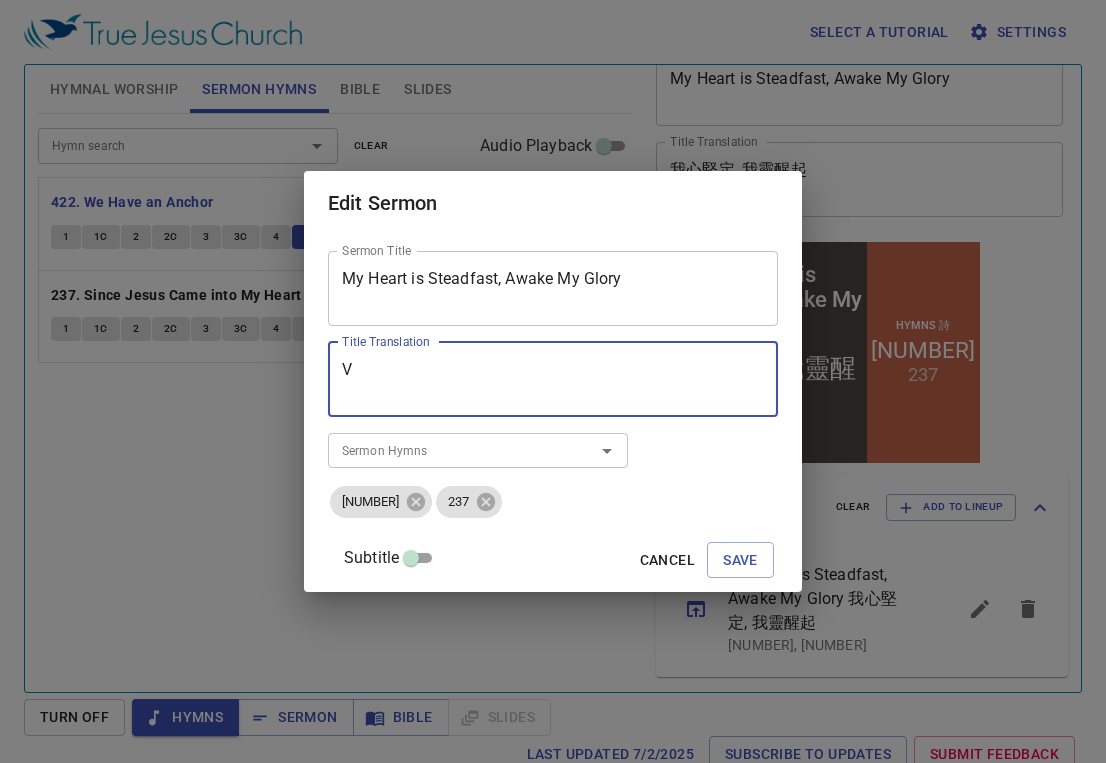 type on "我心堅定, 我靈醒起" 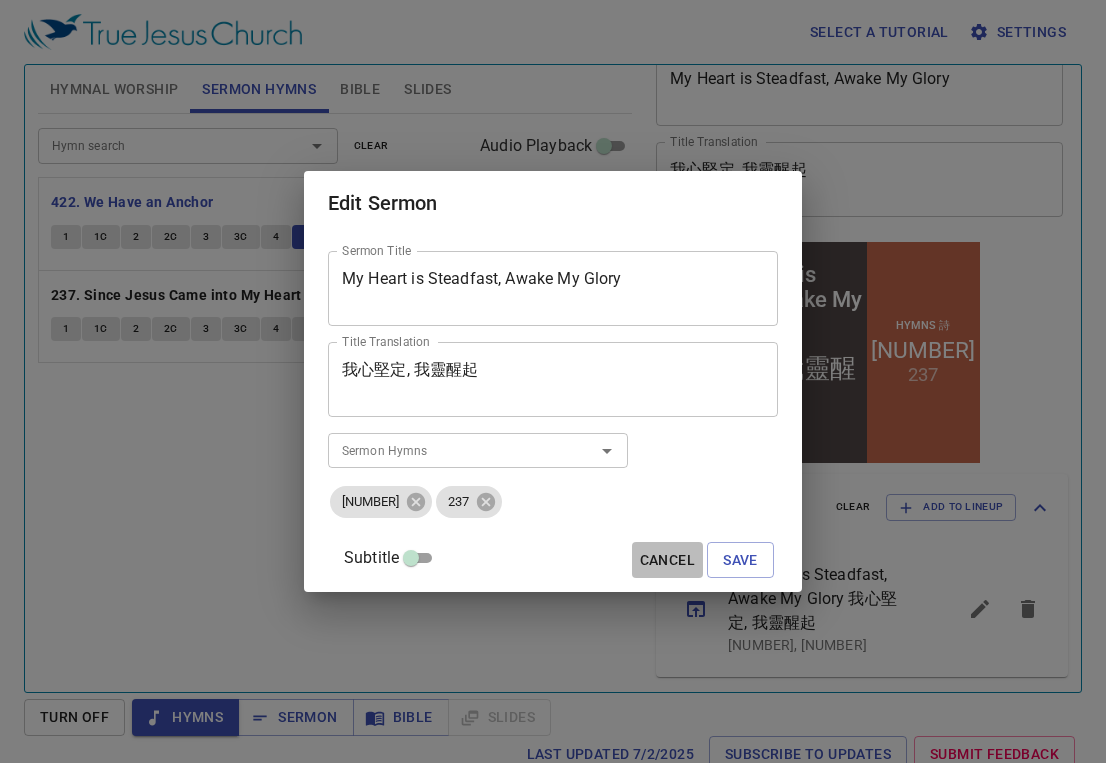 click on "Cancel" at bounding box center (667, 560) 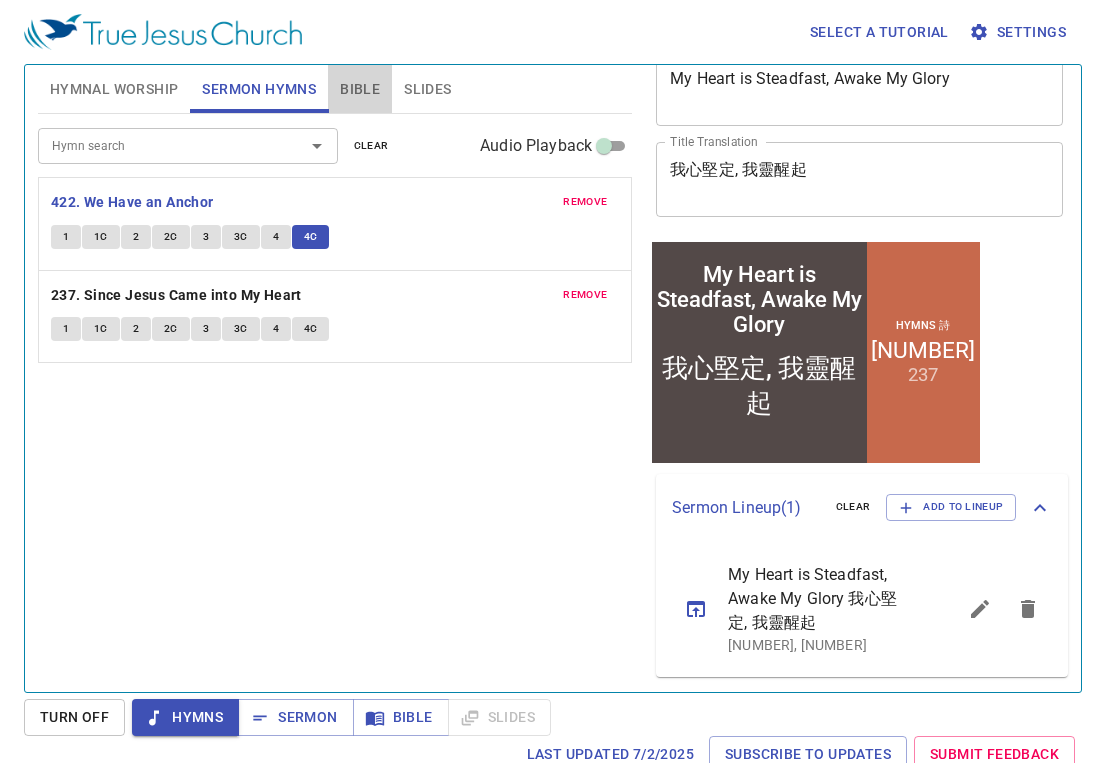 click on "Bible" at bounding box center (360, 89) 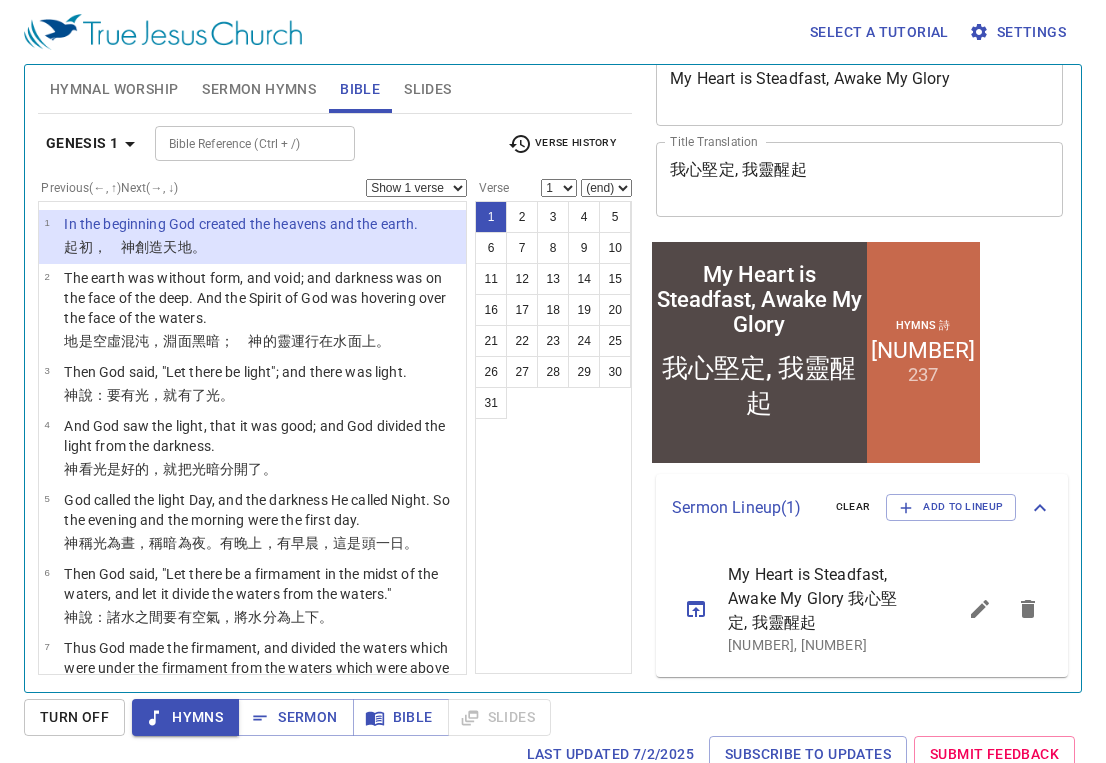 click on "Bible Reference (Ctrl + /)" at bounding box center [238, 143] 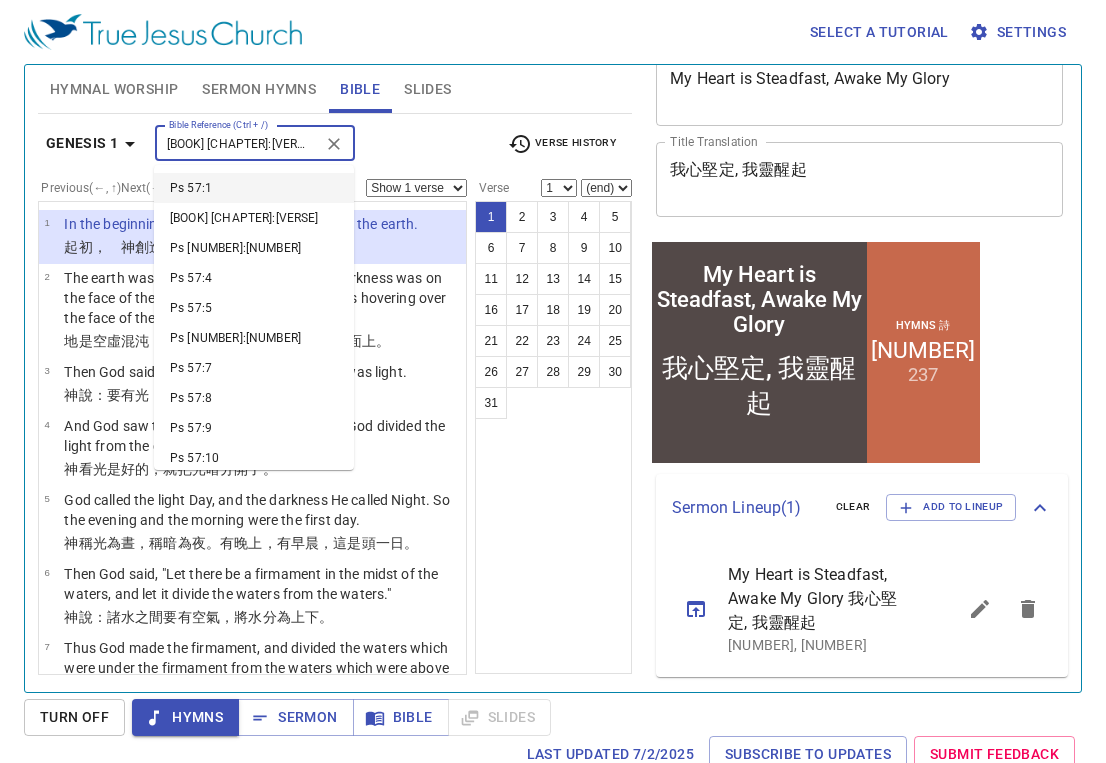 type on "PS 57:7" 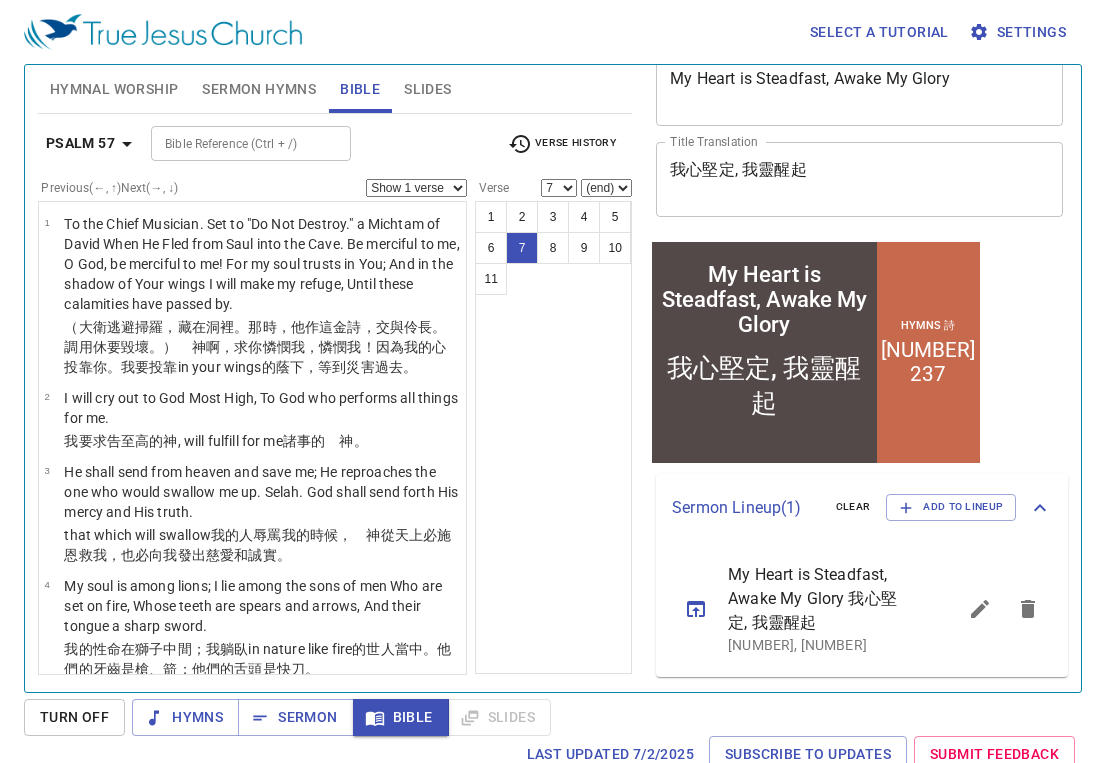 scroll, scrollTop: 8, scrollLeft: 0, axis: vertical 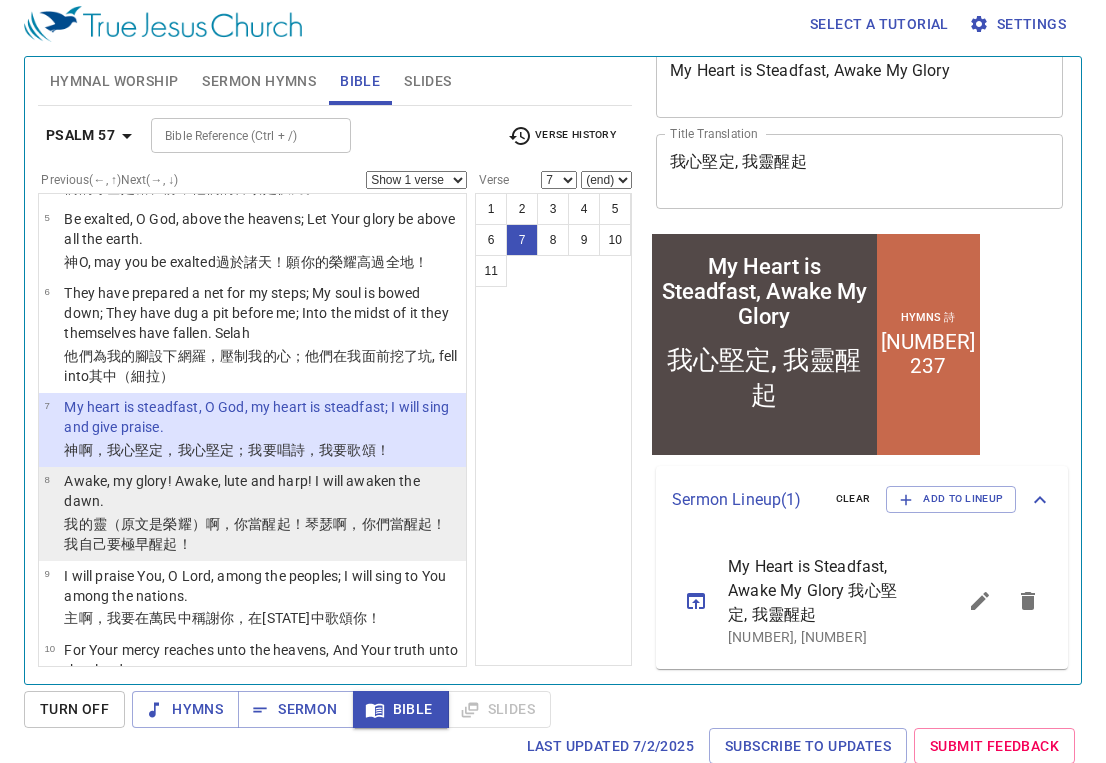 click on "Awake, my glory! Awake, lute and harp! I will awaken the dawn." at bounding box center [262, 491] 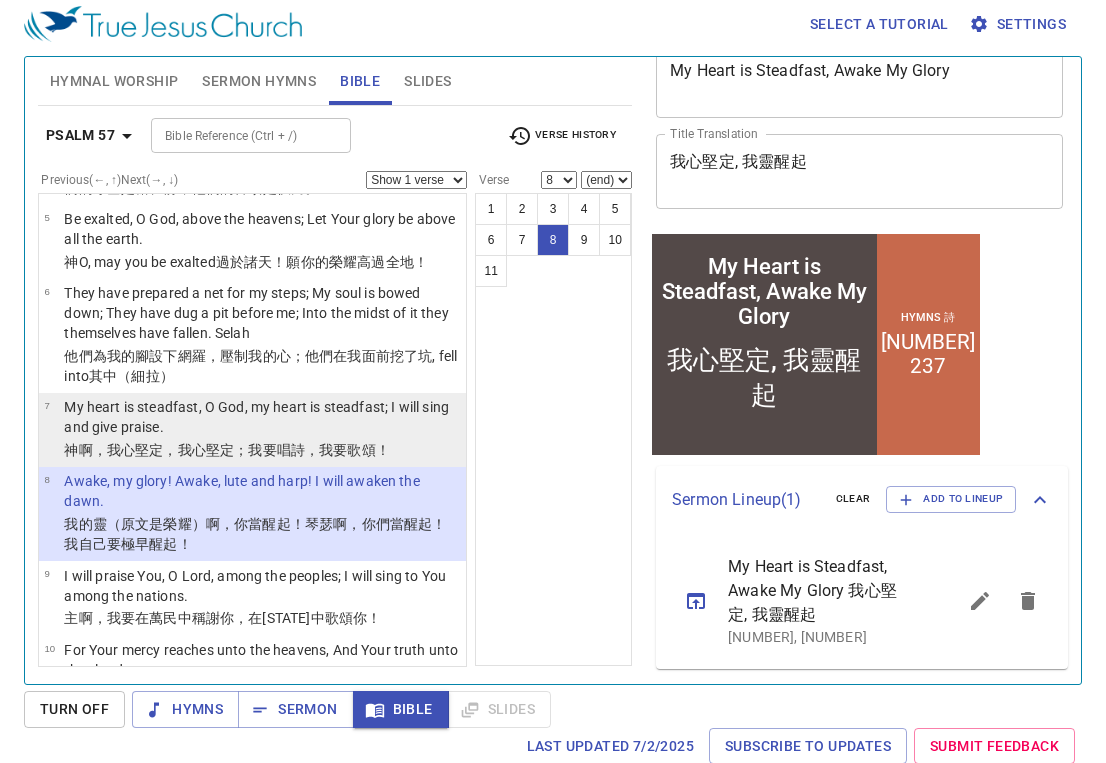 click on "My heart is steadfast, O God, my heart is steadfast; I will sing and give praise." at bounding box center [262, 417] 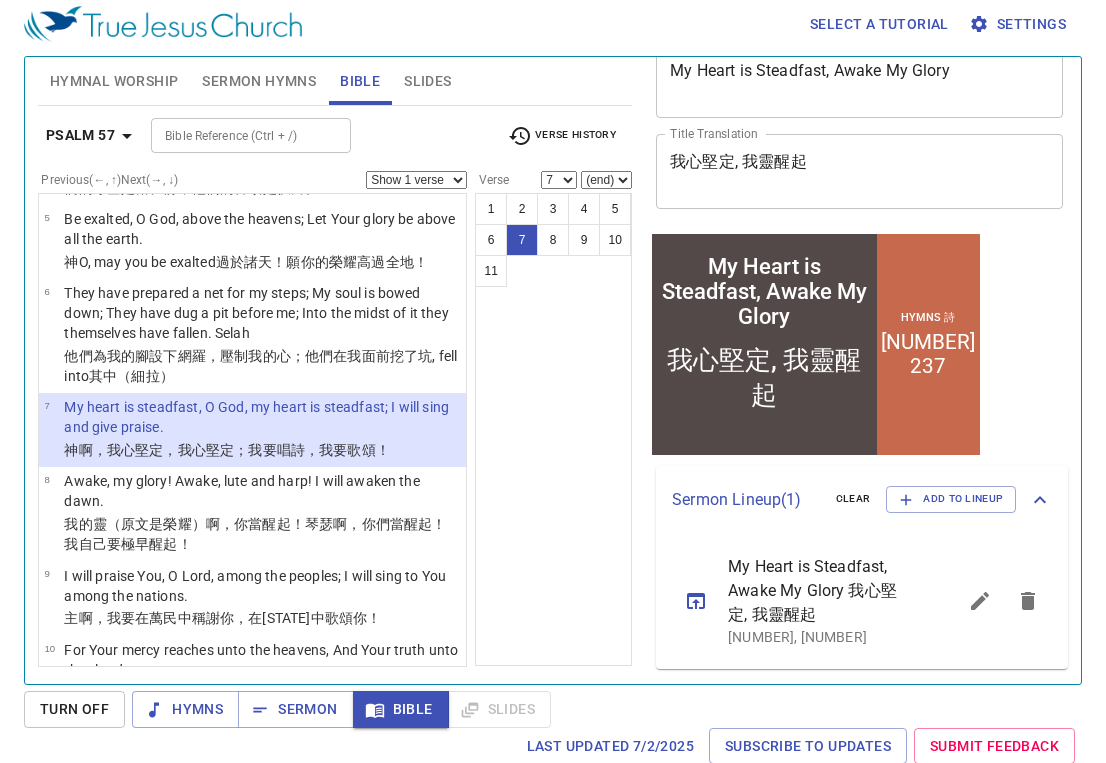 select on "2" 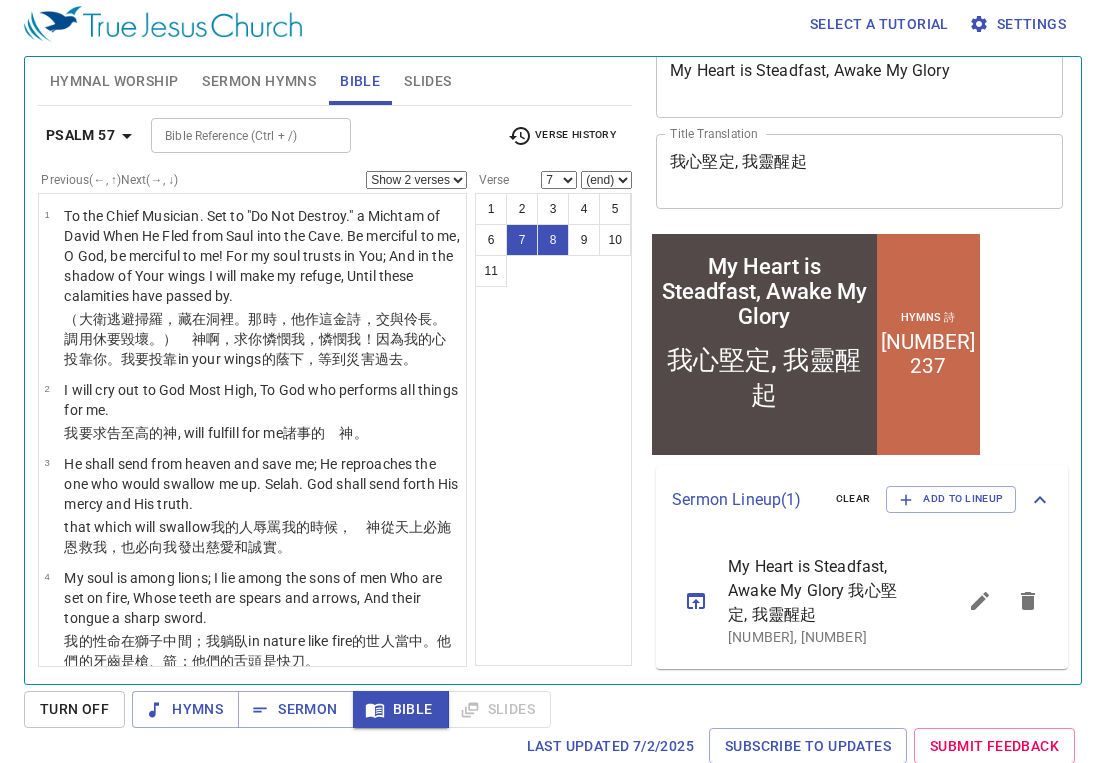 scroll, scrollTop: 0, scrollLeft: 0, axis: both 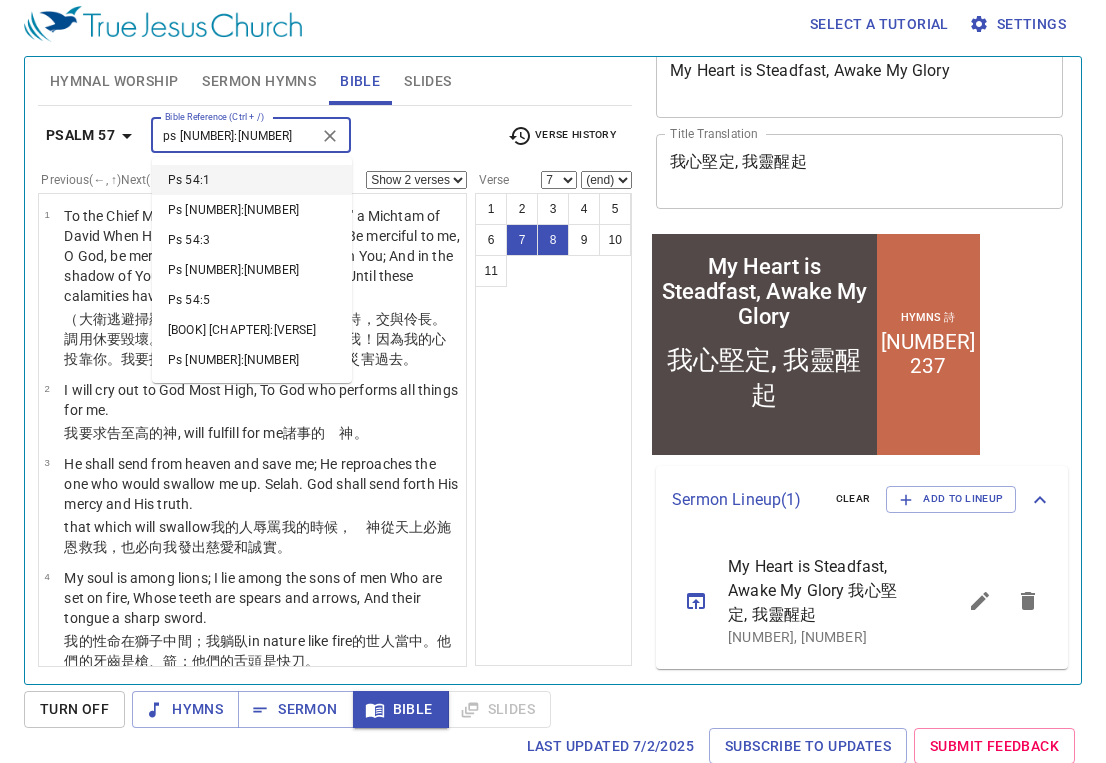 type on "ps 54:3" 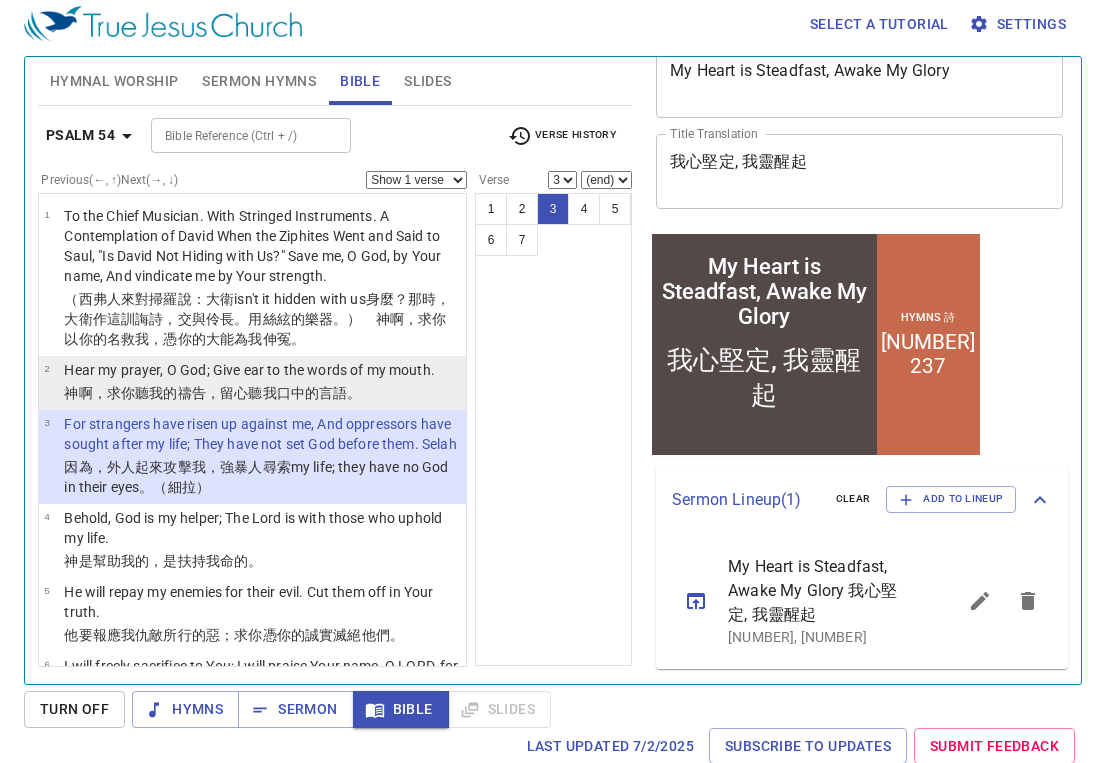 click on "Hear my prayer, O God; Give ear to the words of my mouth." at bounding box center (249, 370) 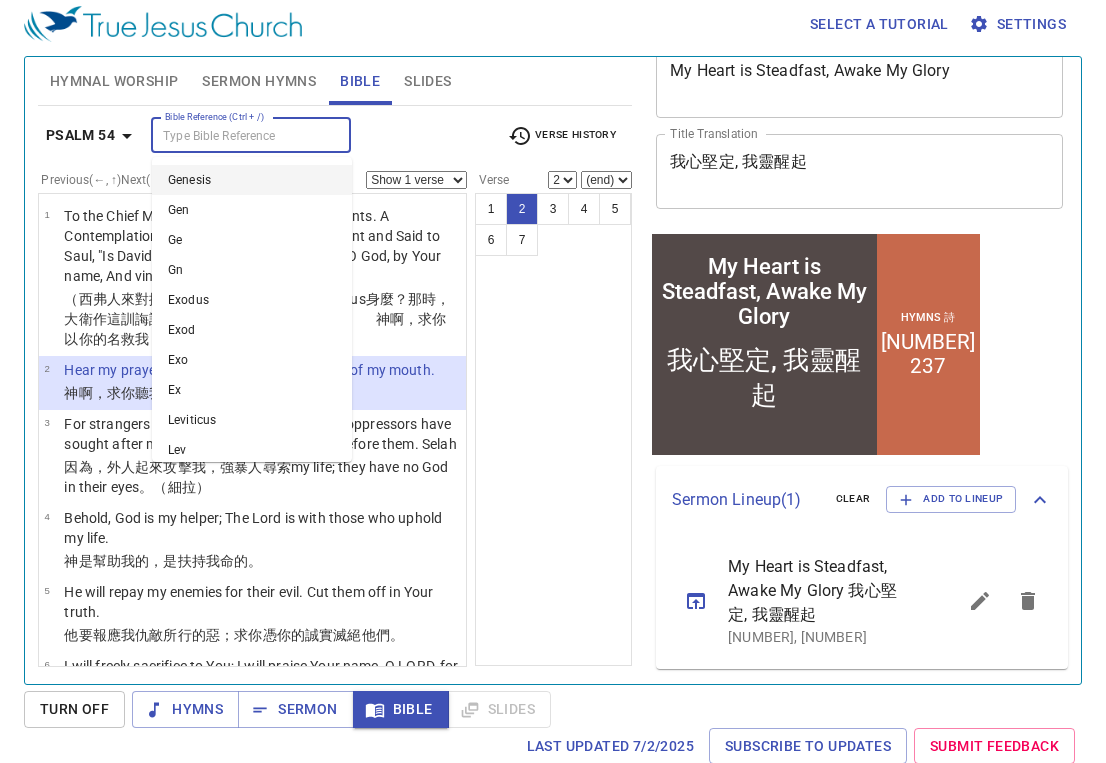 click on "Bible Reference (Ctrl + /)" at bounding box center [234, 135] 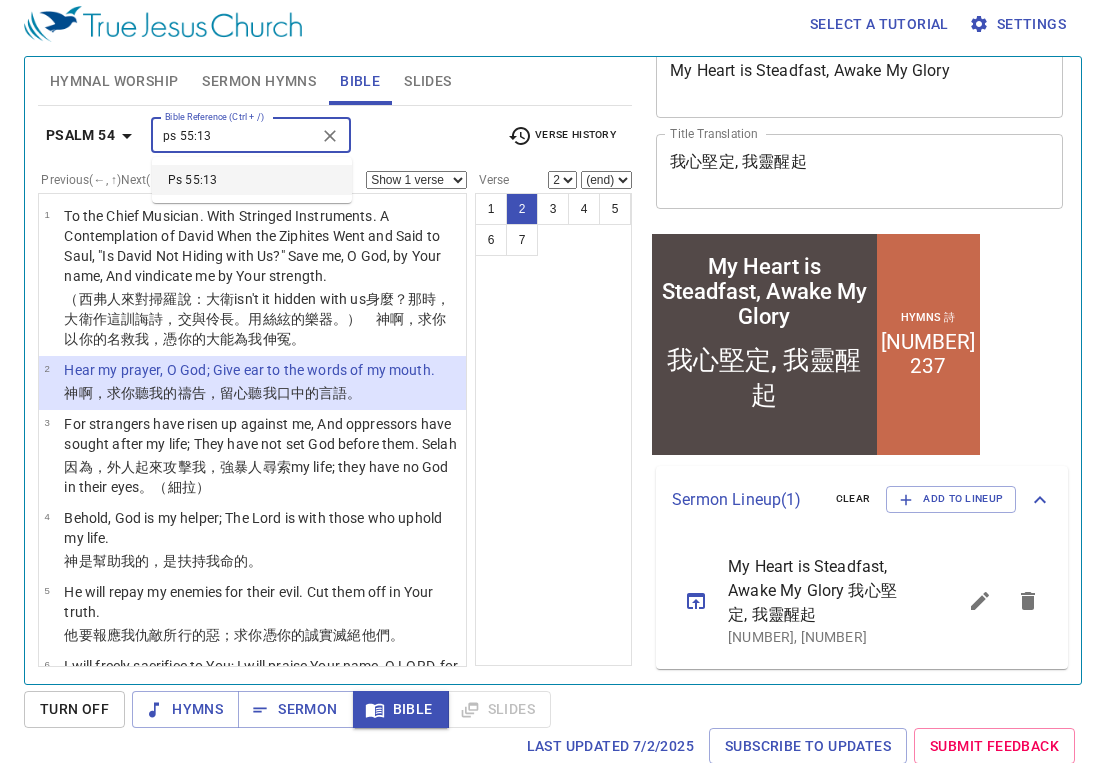 type on "ps 55:13" 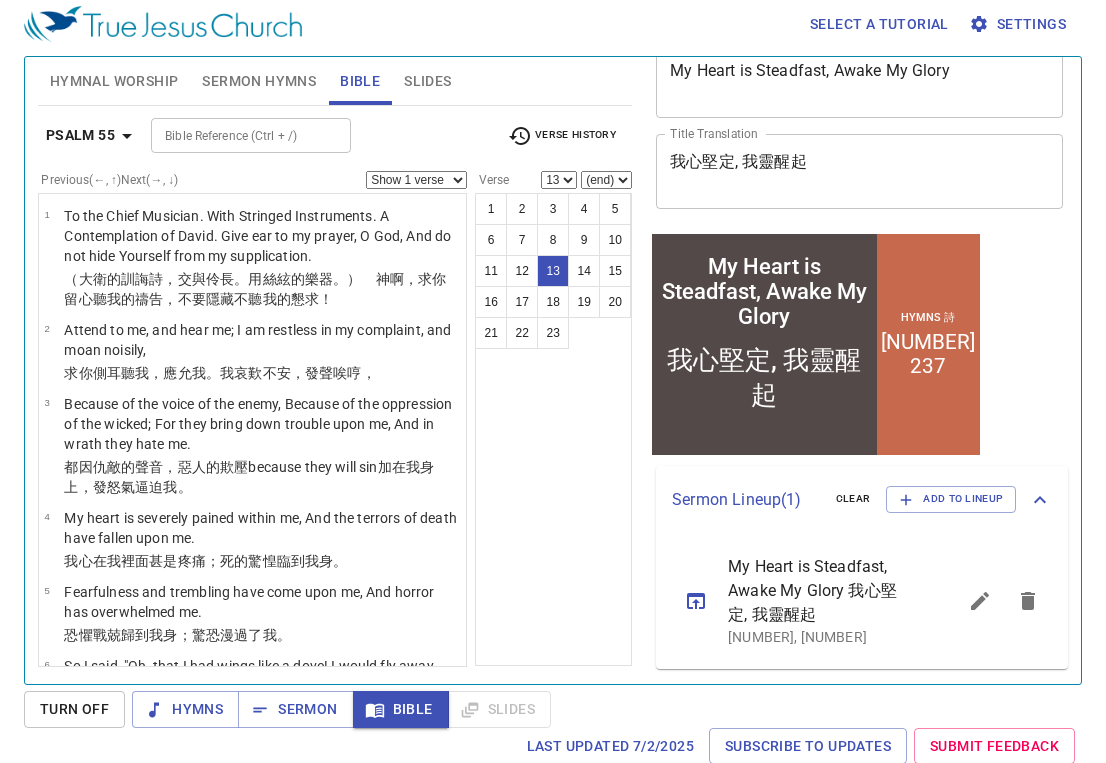 scroll, scrollTop: 837, scrollLeft: 0, axis: vertical 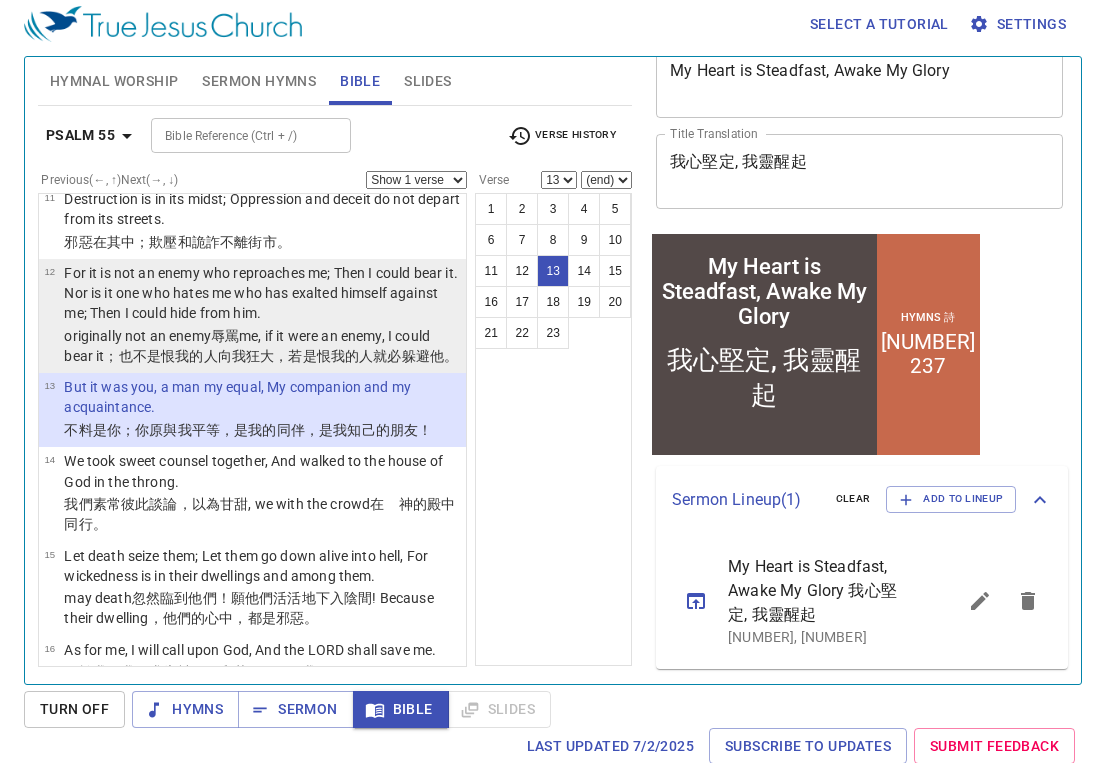 click on "原來不是仇敵 辱罵 我，若是仇敵，還可忍耐 ；也不是恨 我的人向我狂大 ，若是恨我的人就必躲避 他。" at bounding box center [262, 346] 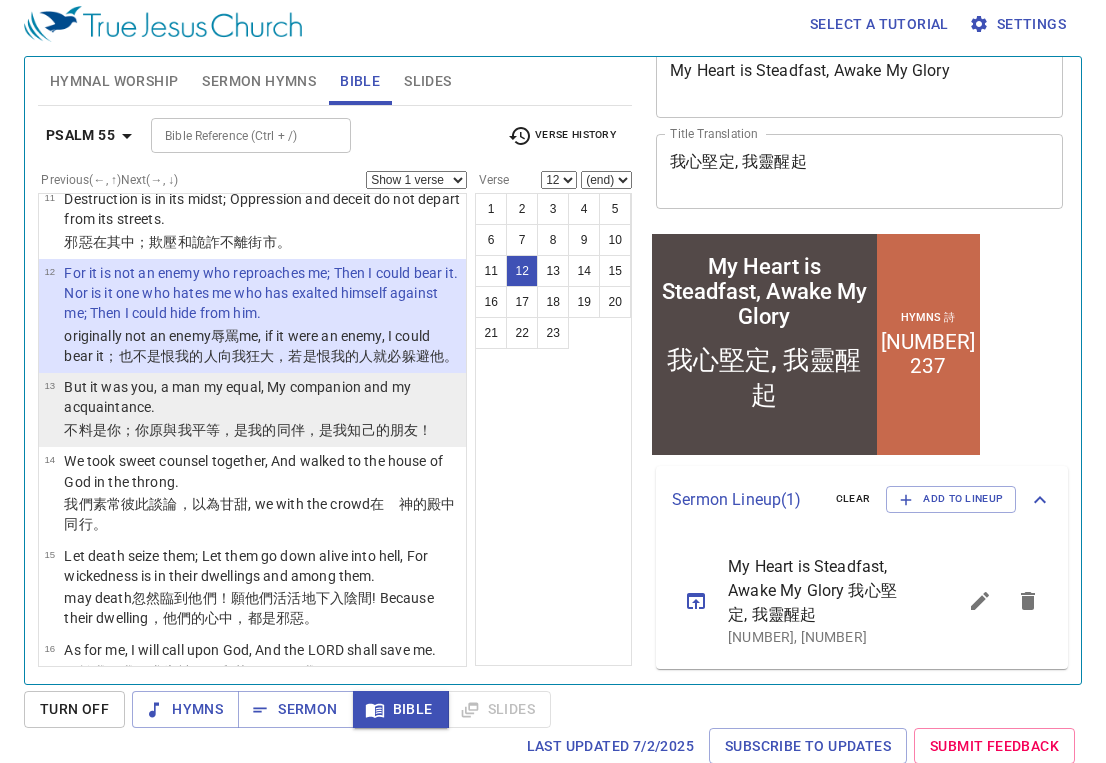 click on "But it was you, a man my equal, My companion and my acquaintance." at bounding box center (262, 397) 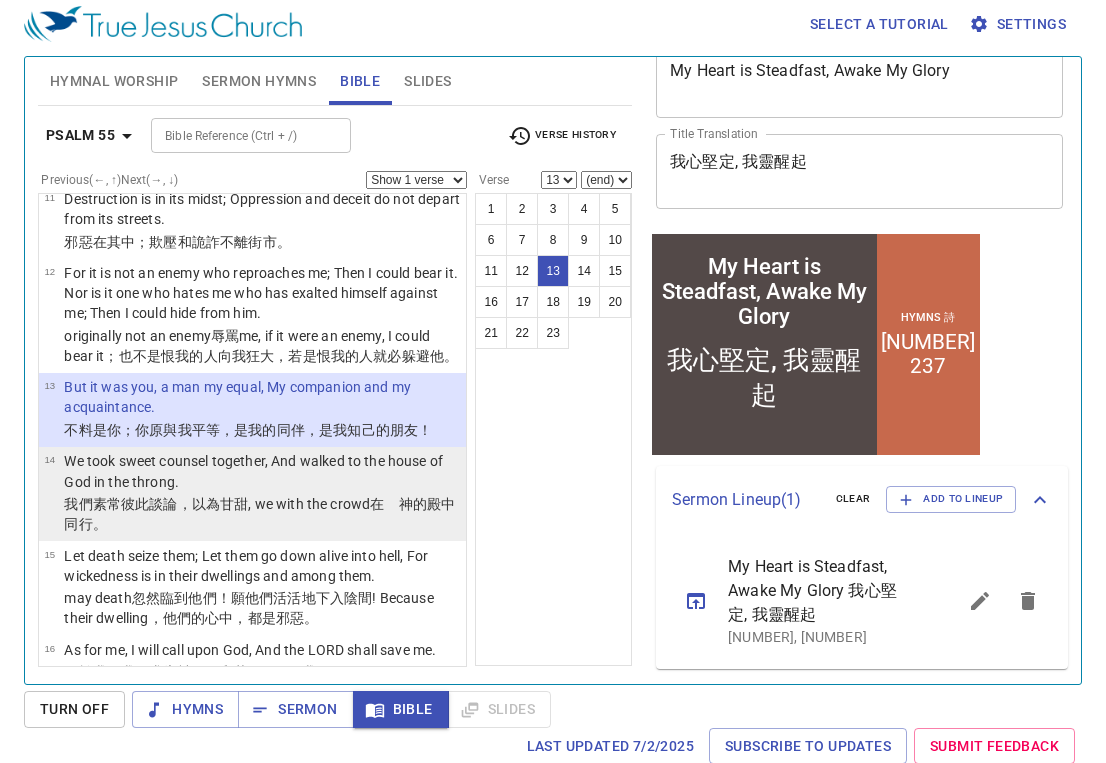 click on "We took sweet counsel together, And walked to the house of God in the throng." at bounding box center [262, 471] 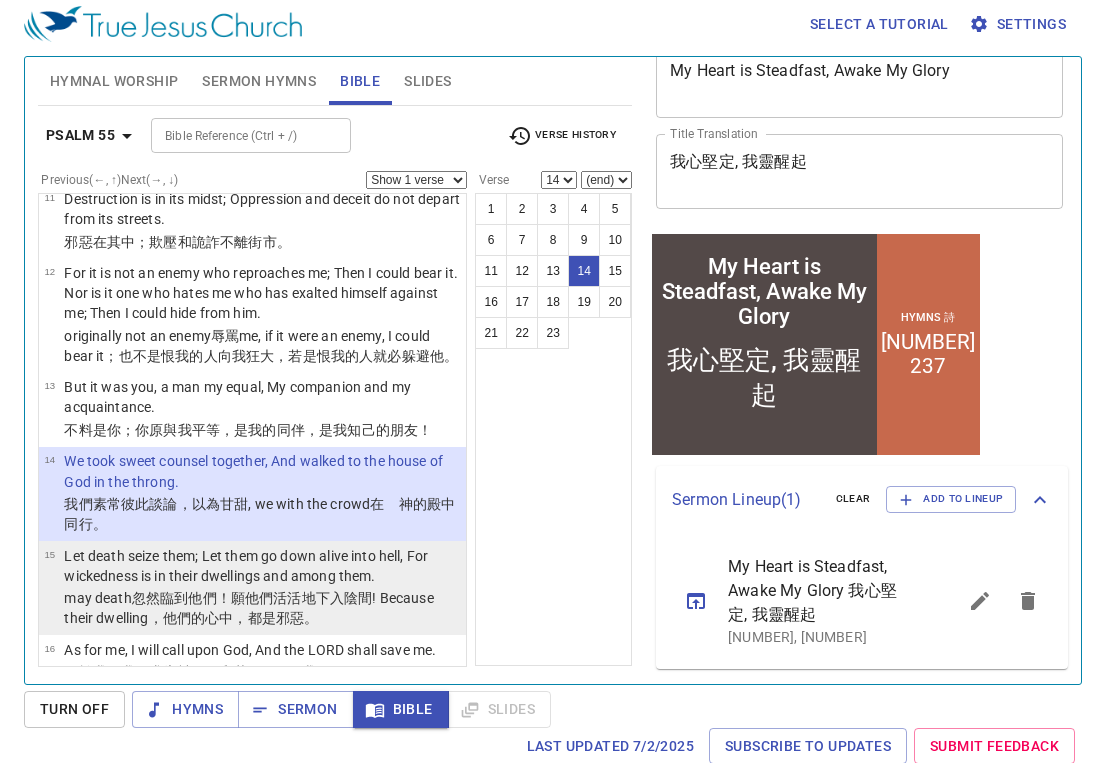 click on "Let death seize them; Let them go down alive into hell, For wickedness is in their dwellings and among them." at bounding box center (262, 566) 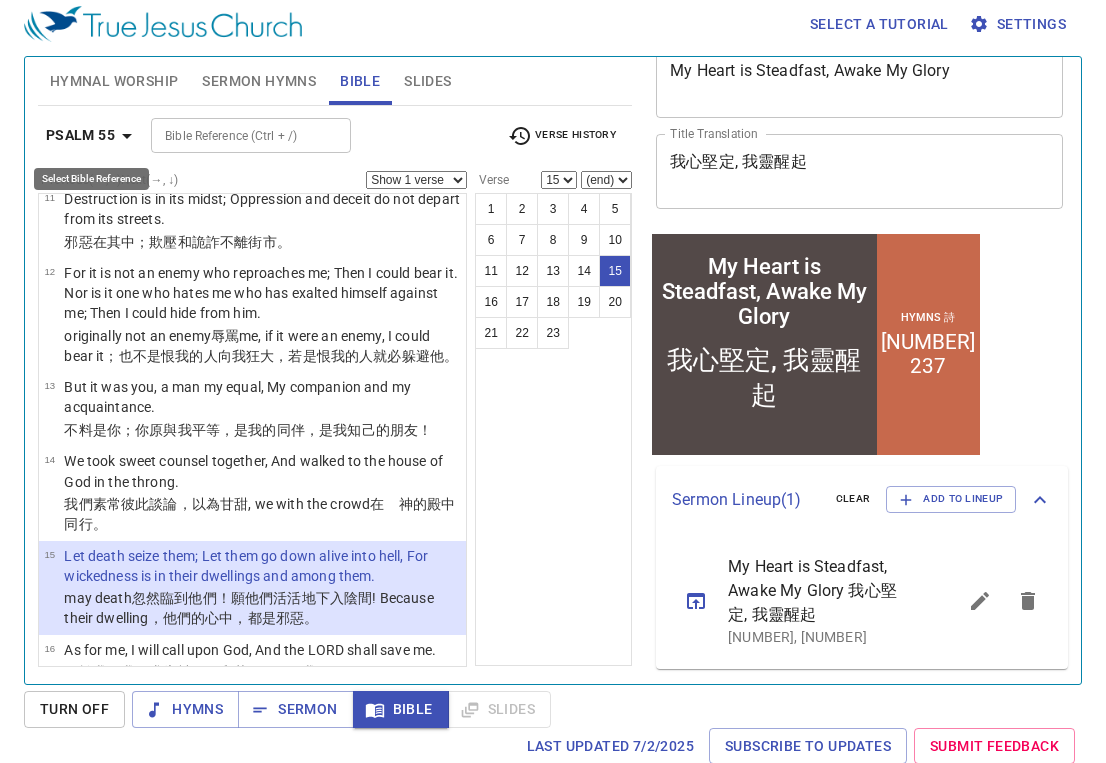 click 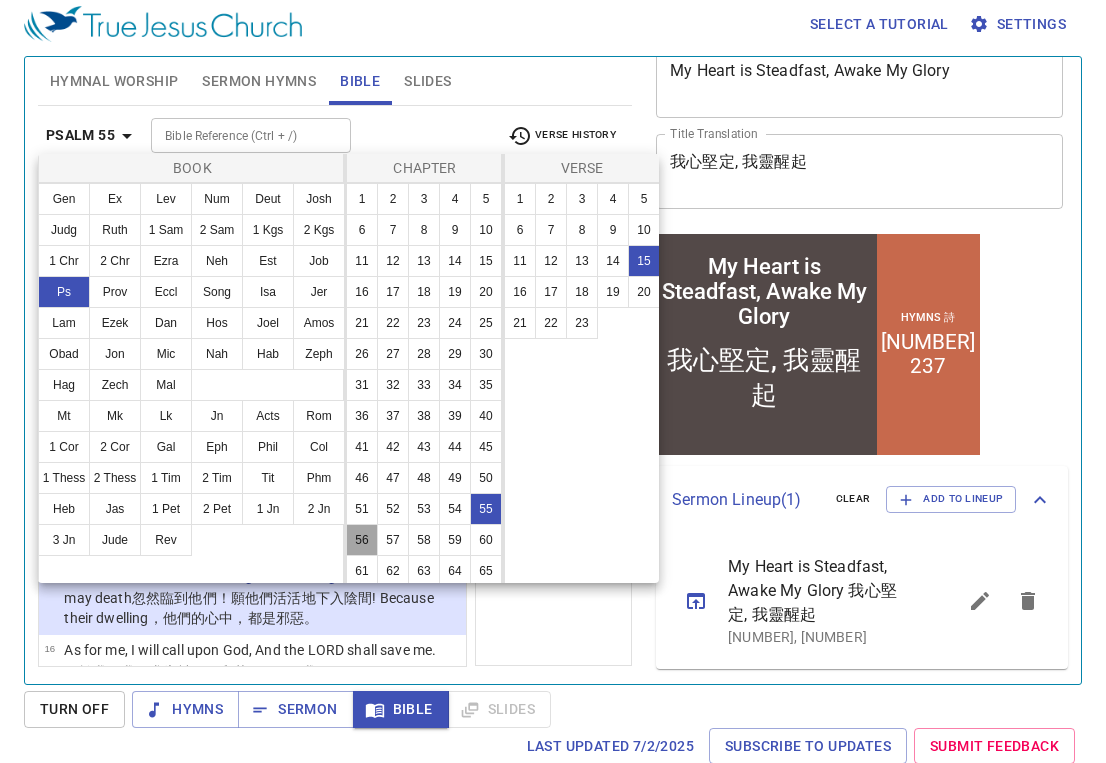 click on "56" at bounding box center [362, 540] 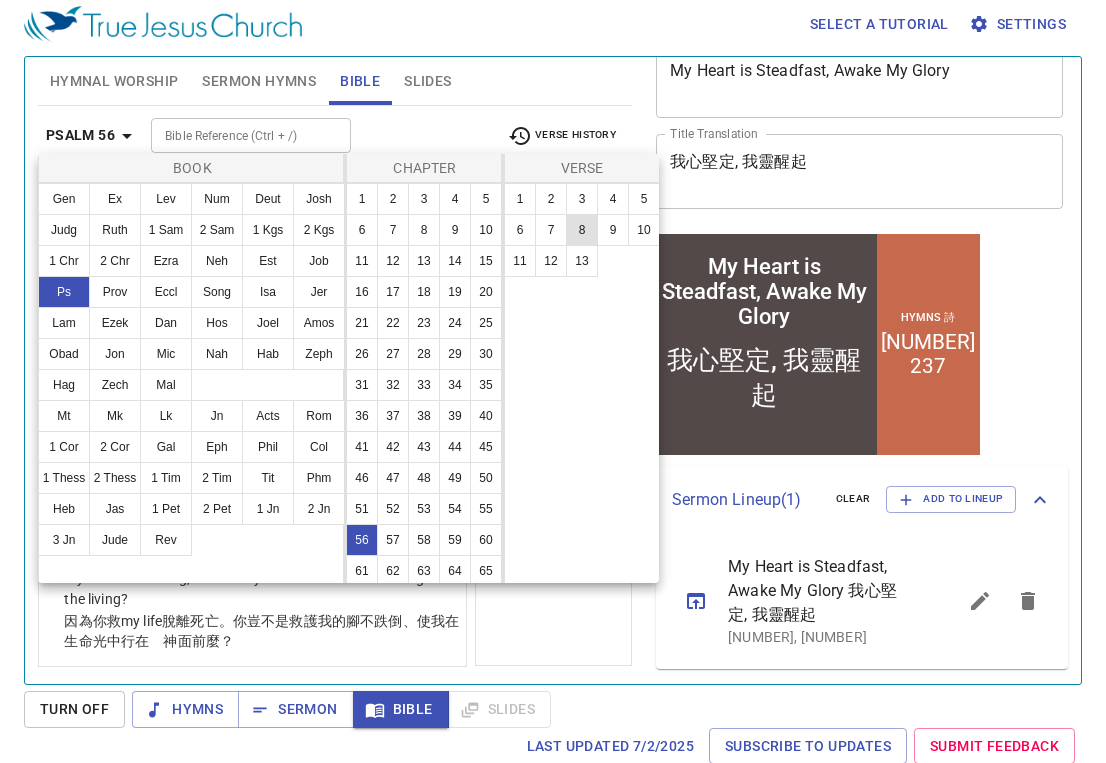 scroll, scrollTop: 0, scrollLeft: 0, axis: both 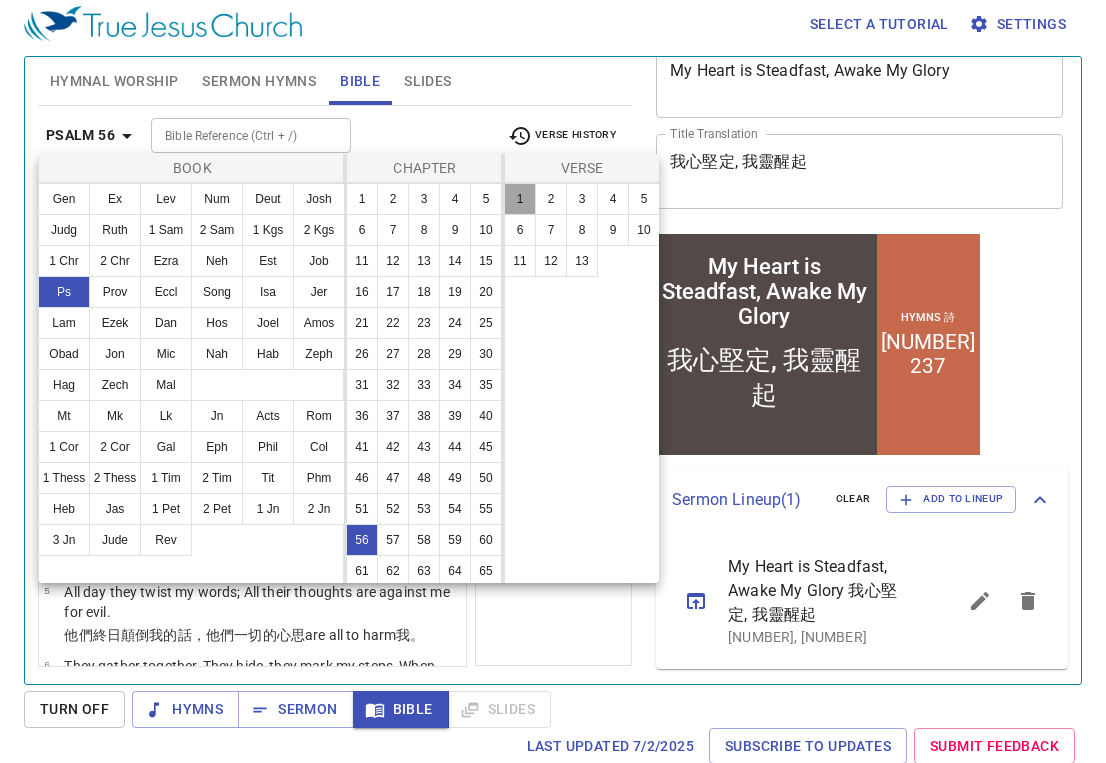 click on "1" at bounding box center [520, 199] 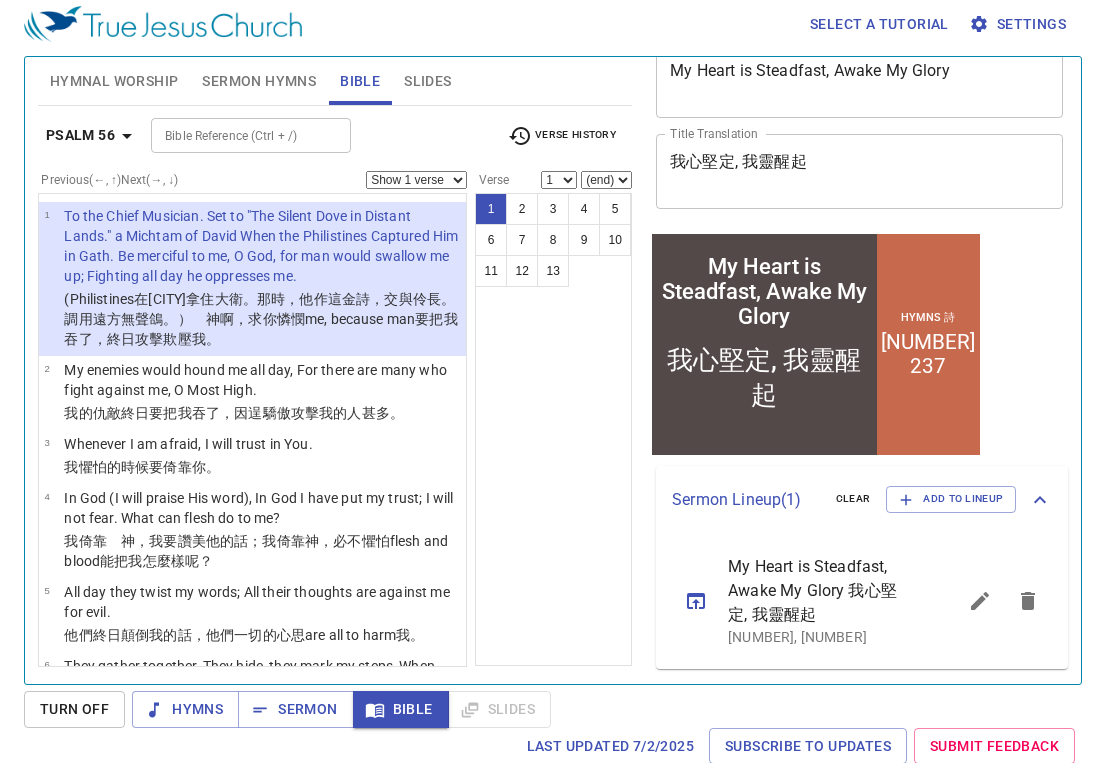 click on "拿住 大衛 。那時，他作這金詩 ，交與伶長 。調用遠方無聲鴿 。）　神 啊，求你憐憫 我，因為人 要把我吞了 ，終日 攻擊 欺壓 我。" at bounding box center (260, 319) 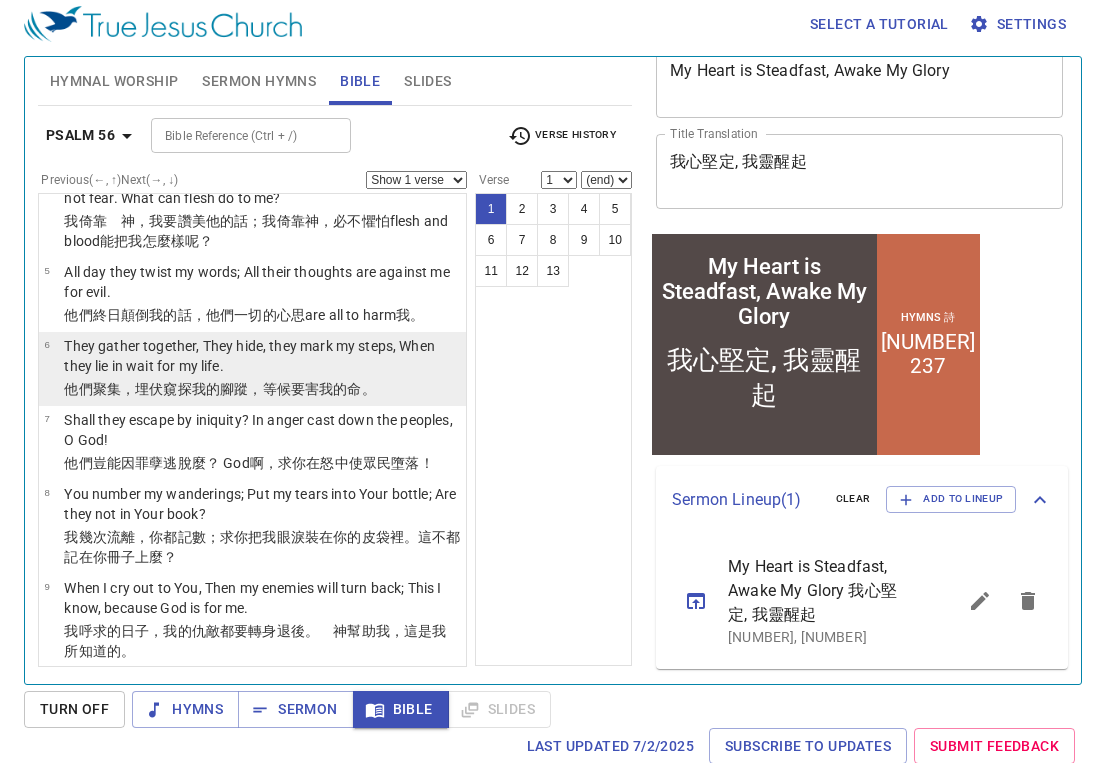 scroll, scrollTop: 326, scrollLeft: 0, axis: vertical 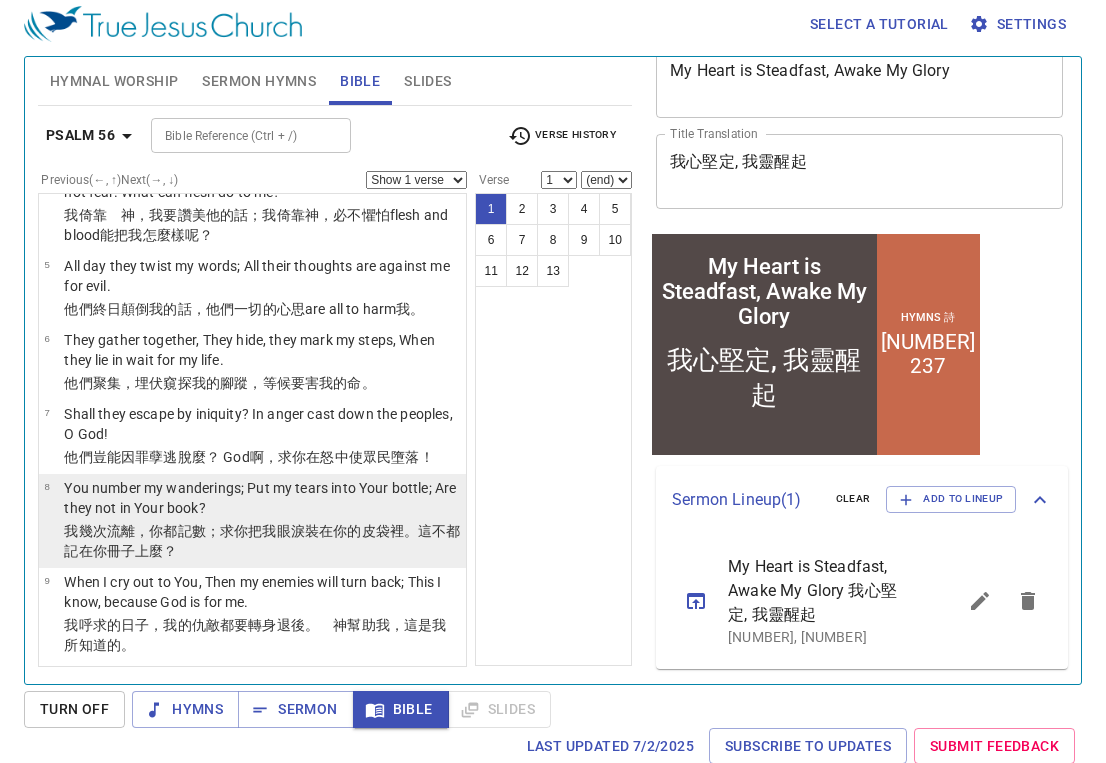 click on "我幾次流離 ，你都記數 ；求你把我眼淚 裝 在你的皮袋 裡。這不都記在你冊子 上麼？" at bounding box center (262, 541) 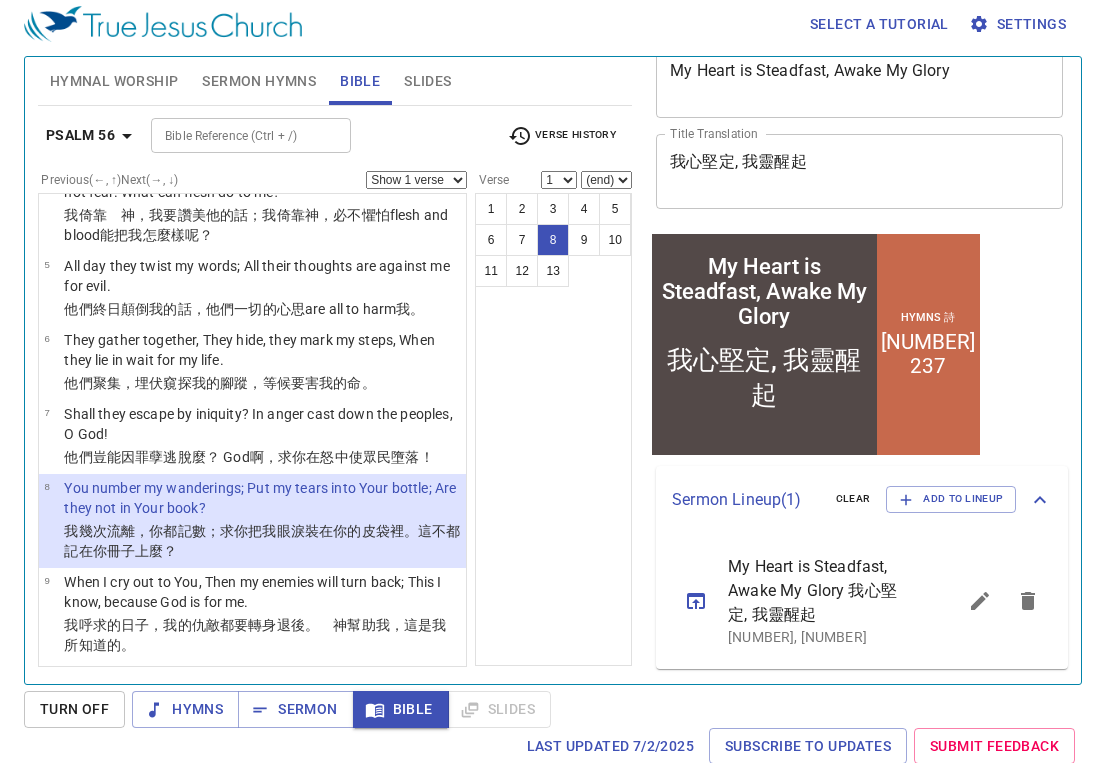 select on "8" 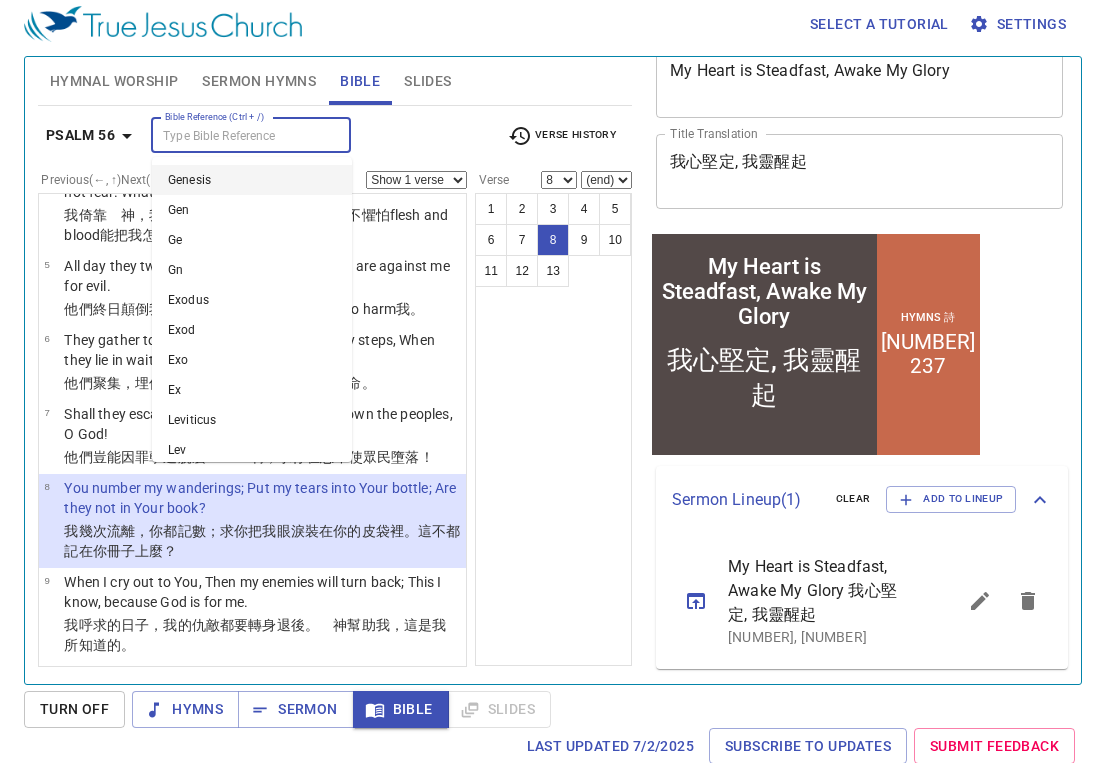 click on "Bible Reference (Ctrl + /)" at bounding box center [234, 135] 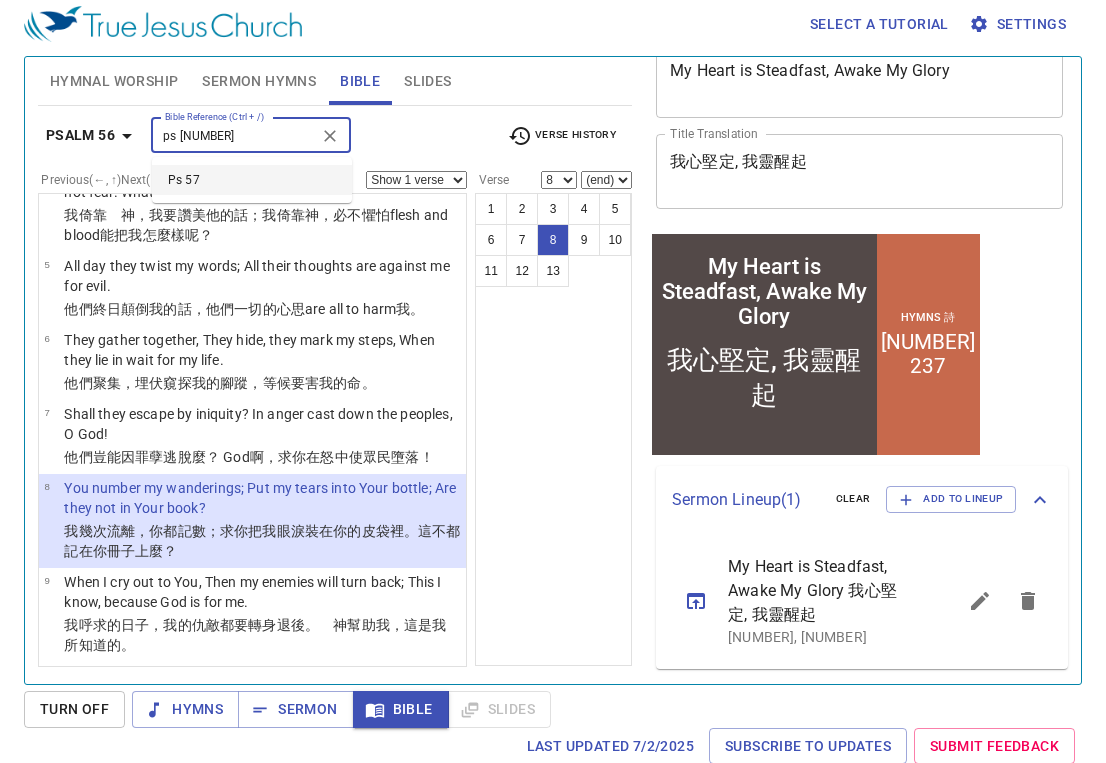 type on "ps 57" 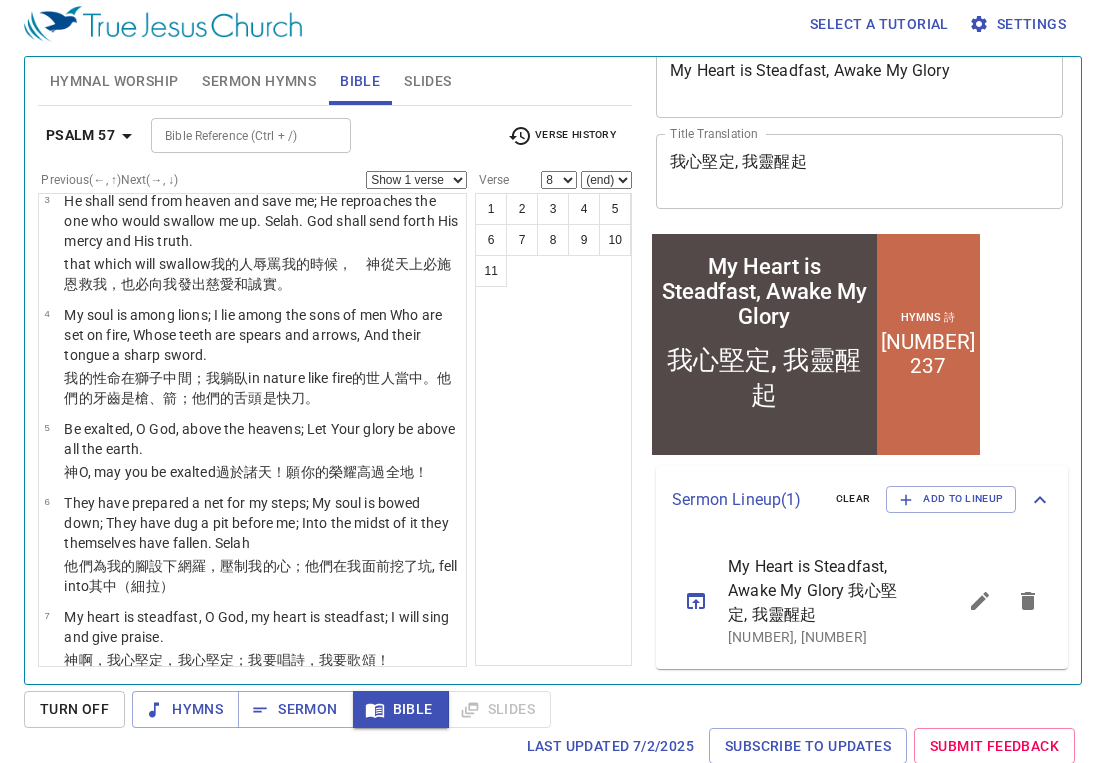 scroll, scrollTop: 301, scrollLeft: 0, axis: vertical 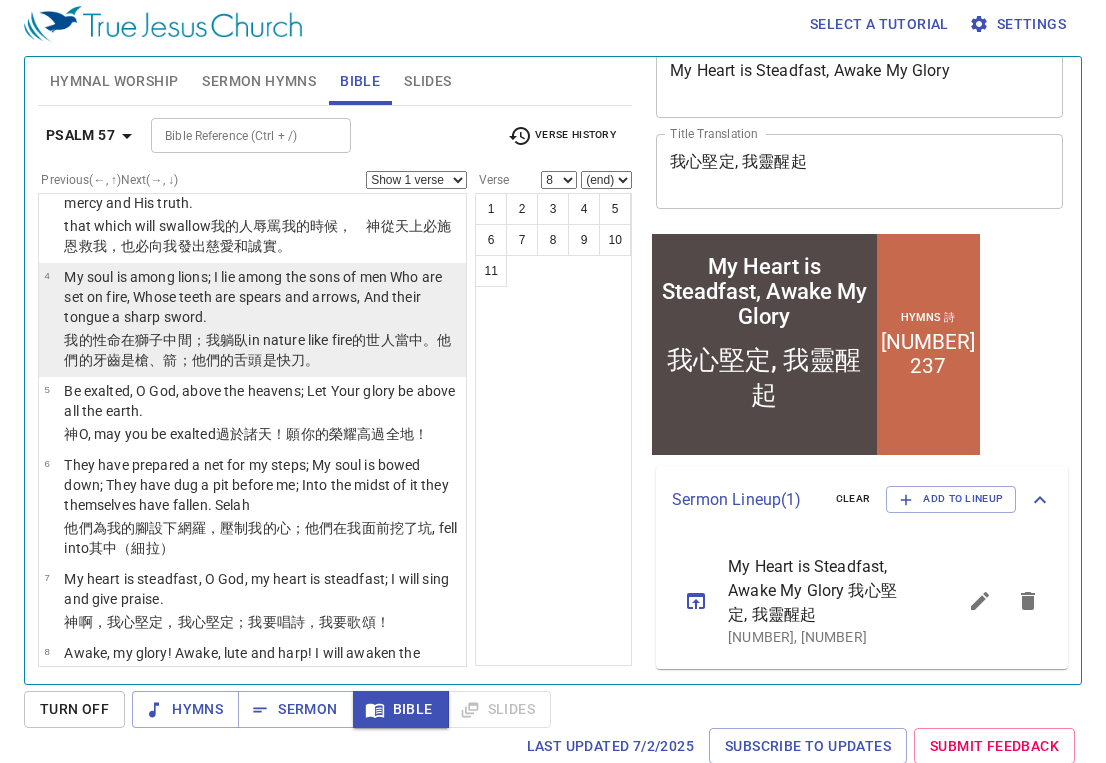 click on "My soul is among lions; I lie among the sons of men Who are set on fire, Whose teeth are spears and arrows, And their tongue a sharp sword." at bounding box center (262, 297) 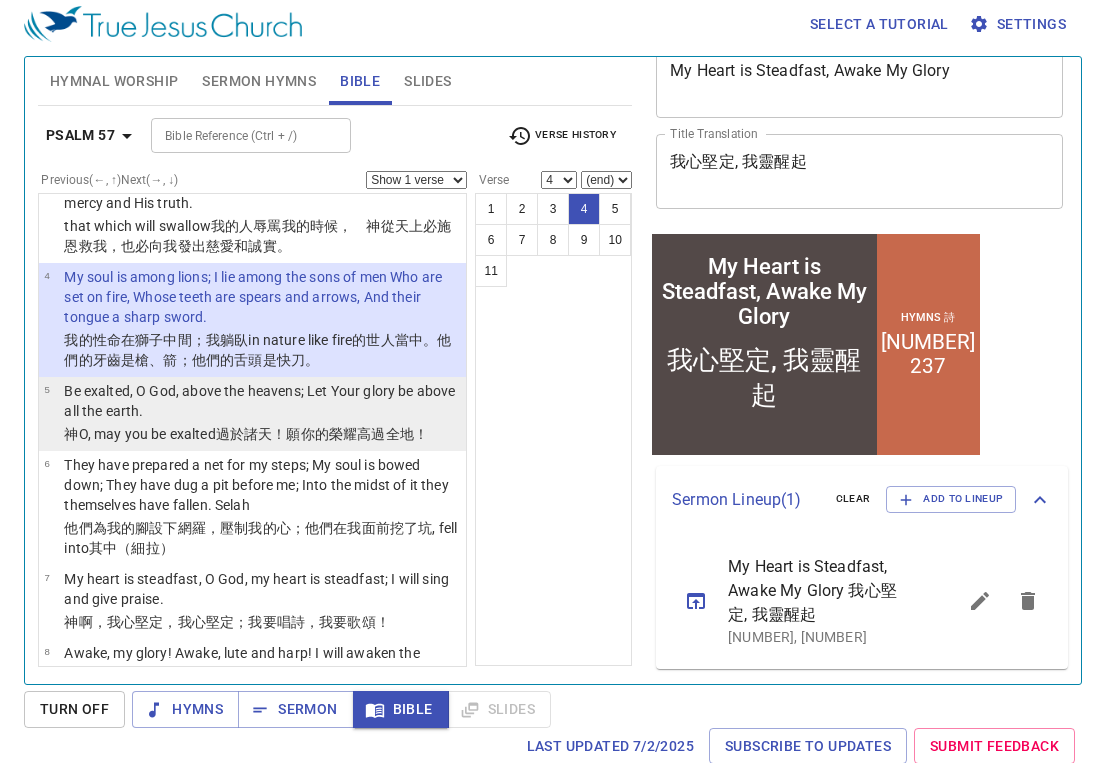 click on "Be exalted, O God, above the heavens; Let Your glory be above all the earth." at bounding box center [262, 401] 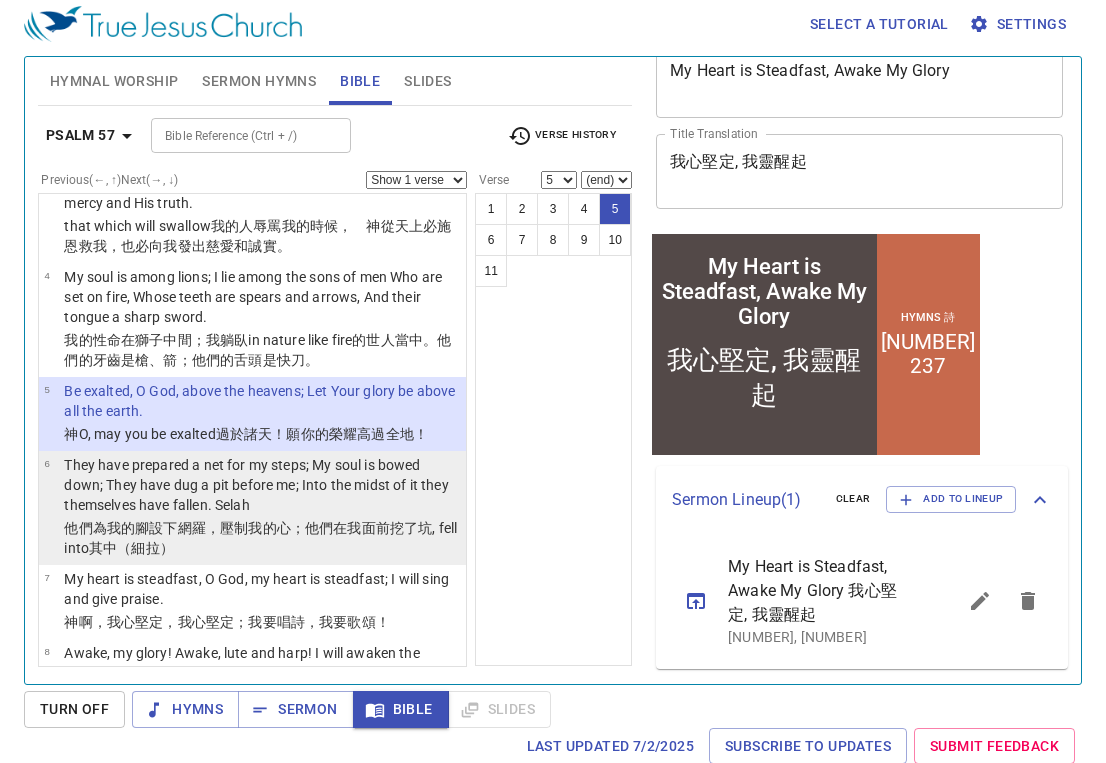 click on "；他們在我面前 挖了 坑 ，自己反掉在 其中 。（細拉）" at bounding box center (260, 538) 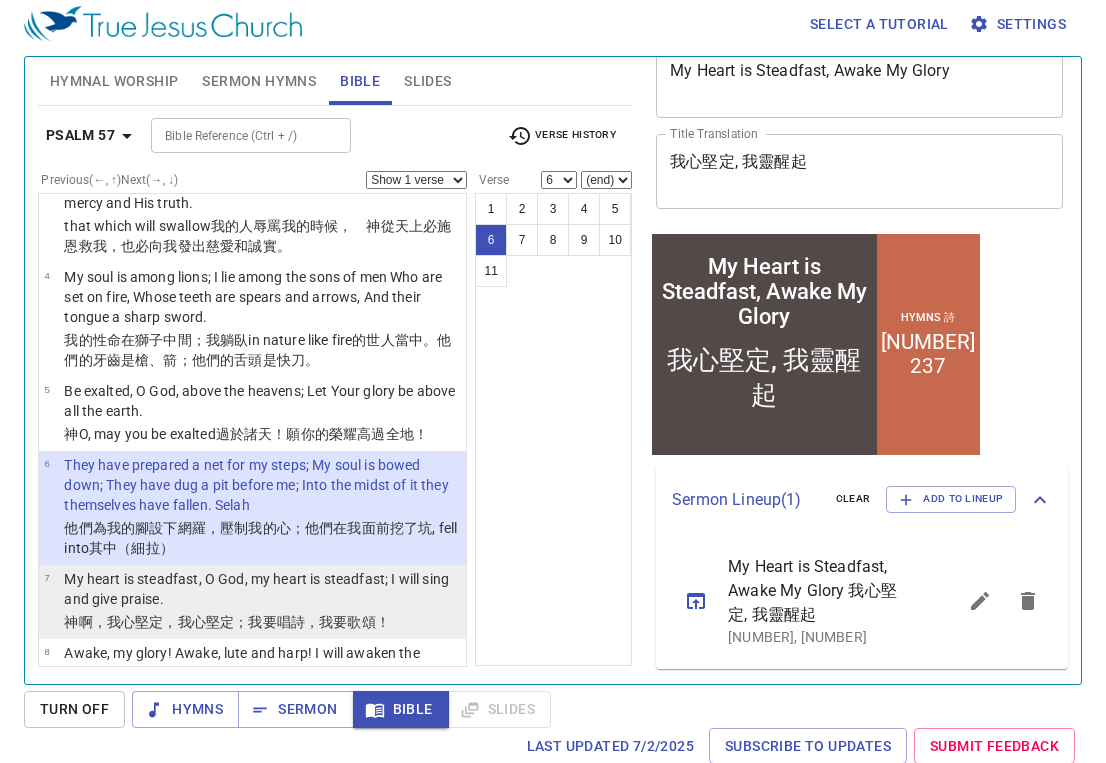 click on "My heart is steadfast, O God, my heart is steadfast; I will sing and give praise." at bounding box center (262, 589) 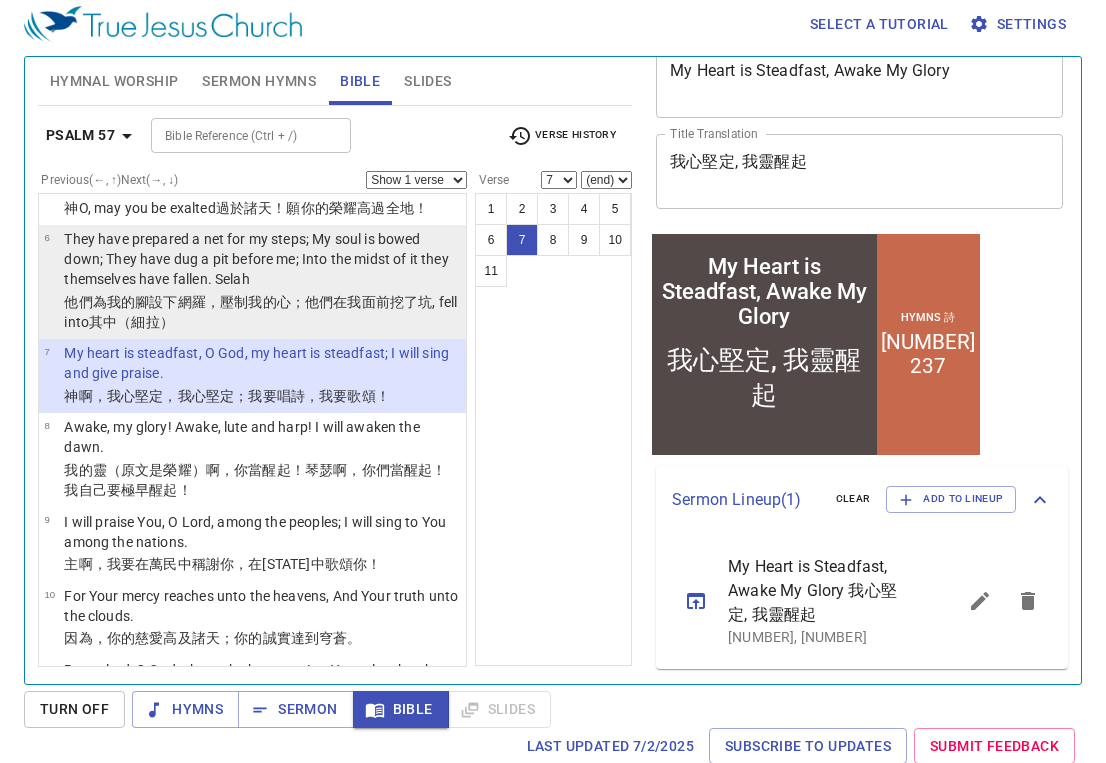 scroll, scrollTop: 528, scrollLeft: 0, axis: vertical 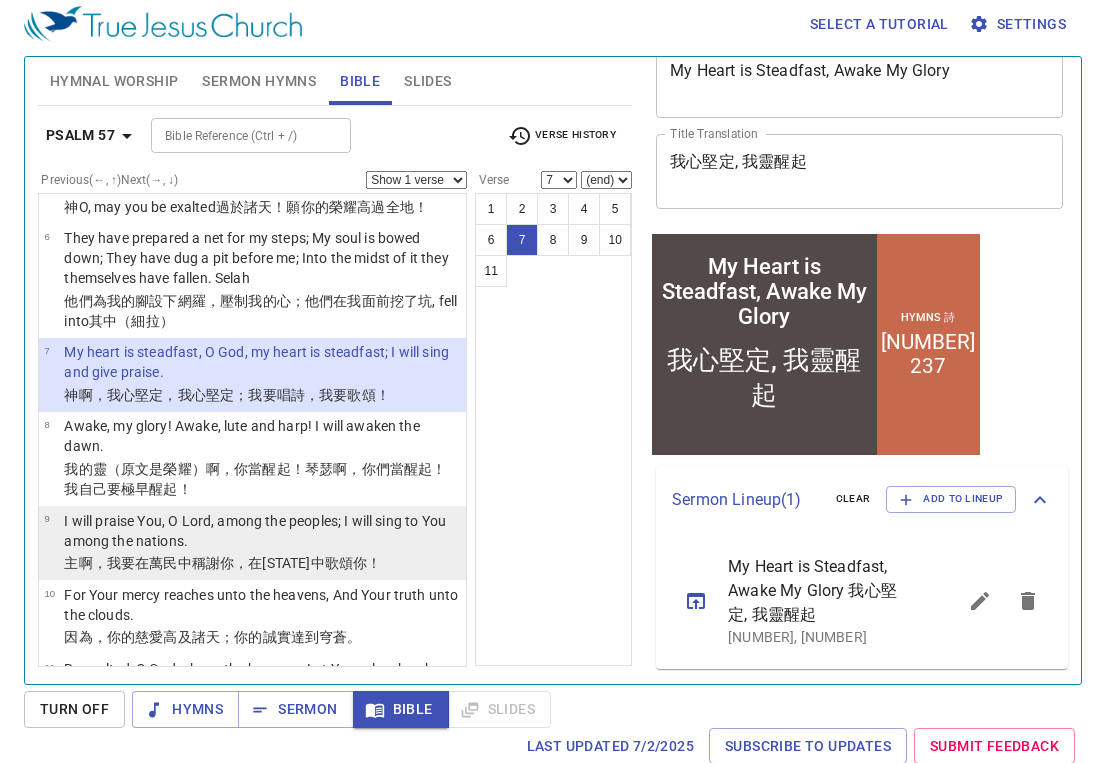 click on "I will praise You, O Lord, among the peoples; I will sing to You among the nations." at bounding box center (262, 531) 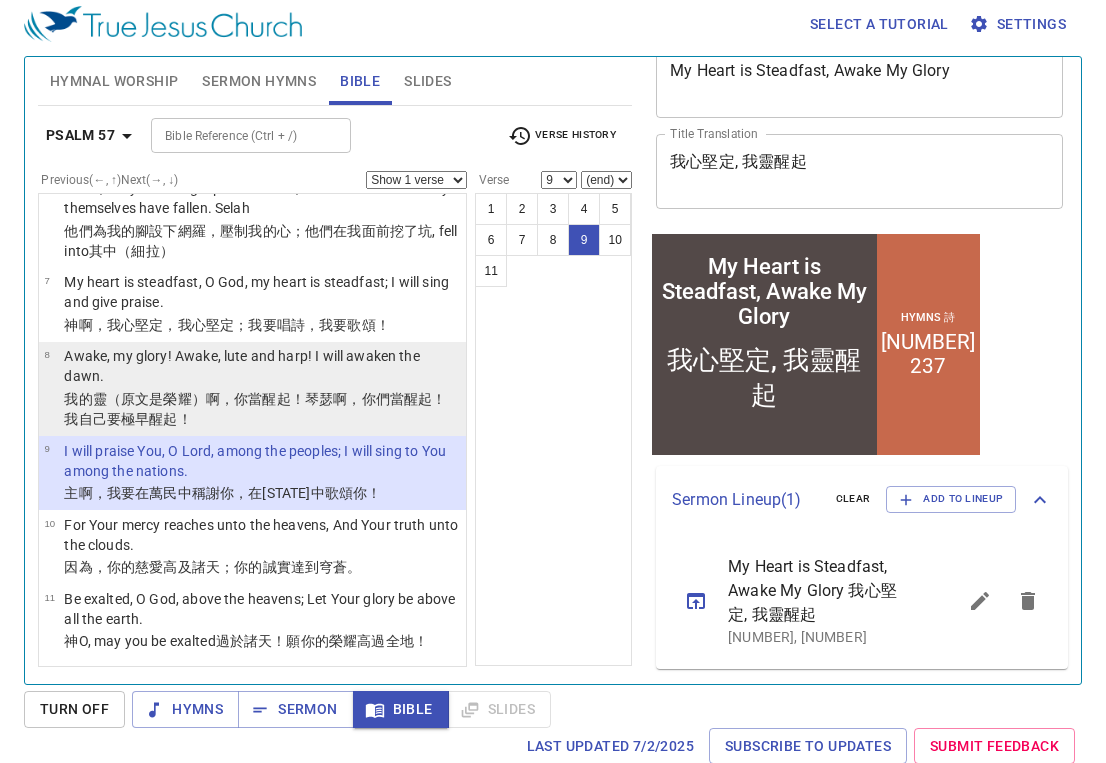 scroll, scrollTop: 598, scrollLeft: 0, axis: vertical 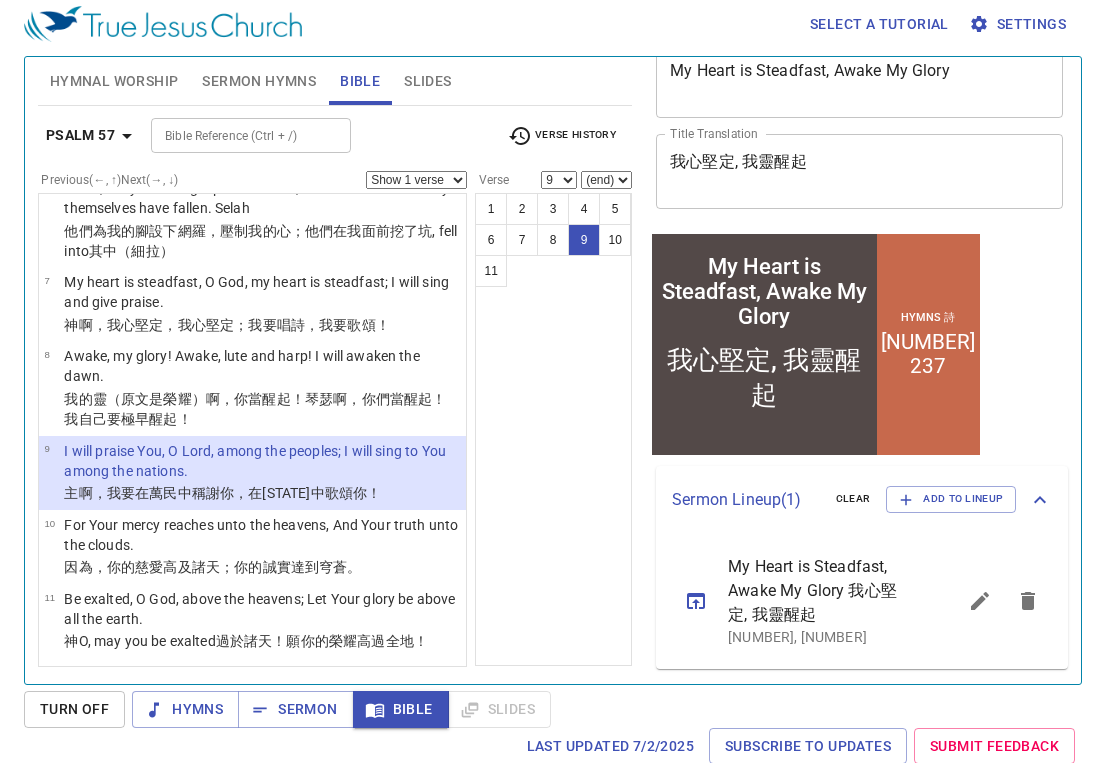 click on "Bible Reference (Ctrl + /)" at bounding box center [234, 135] 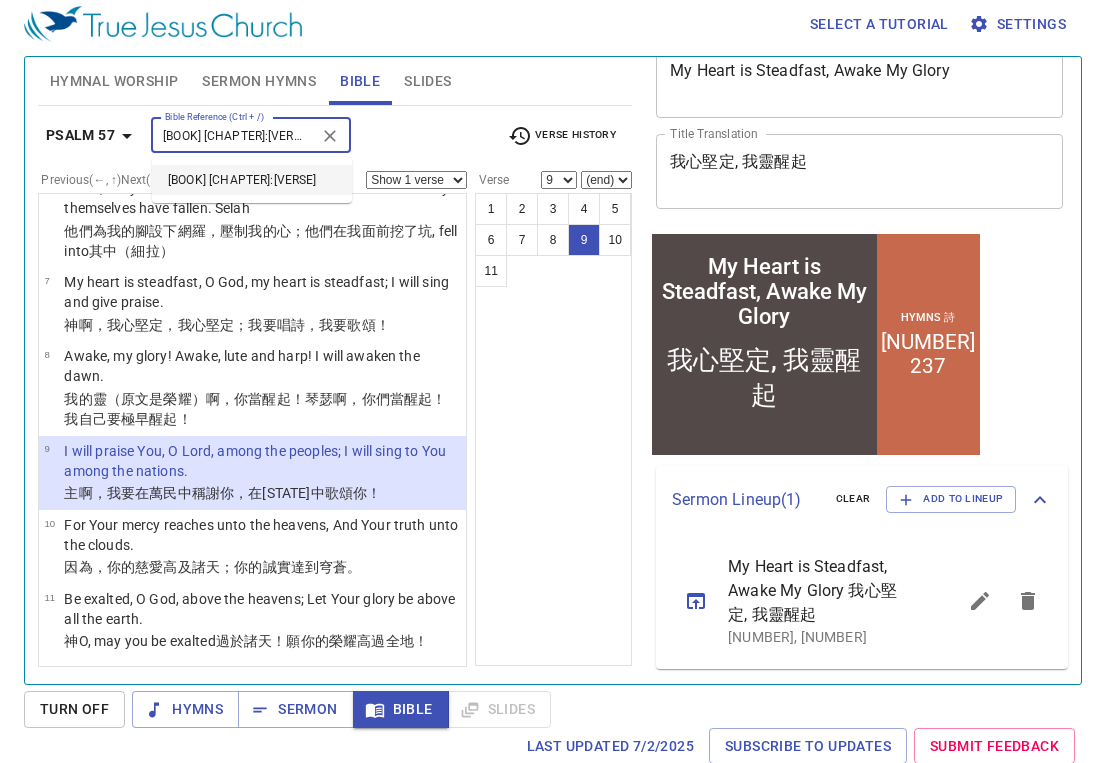 type on "mt 23:37" 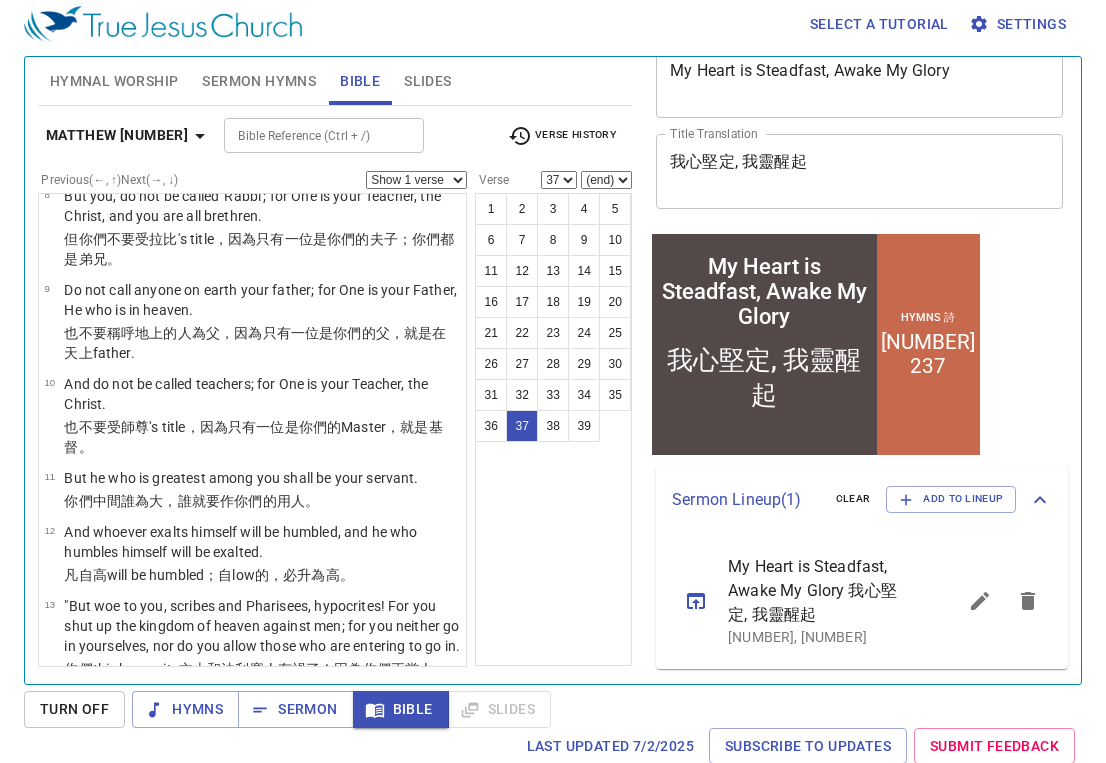 scroll, scrollTop: 3269, scrollLeft: 0, axis: vertical 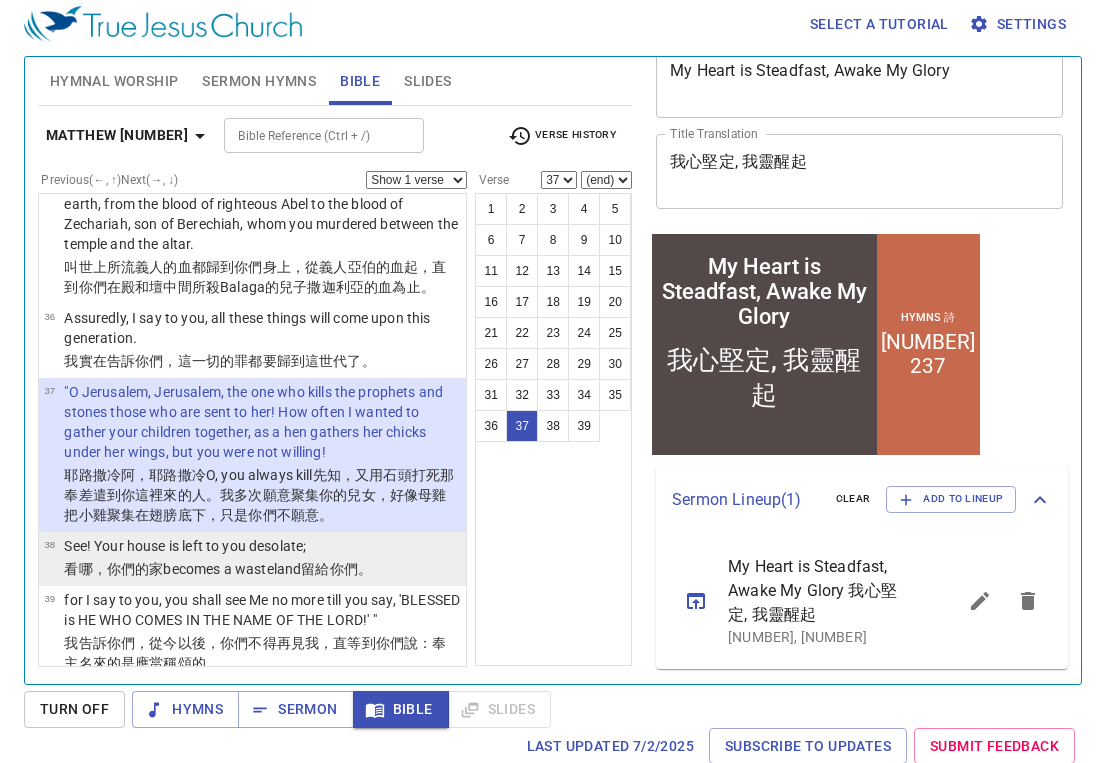 click on "38 See! Your house is left to you desolate;   看哪 ，你們的 家 成為荒場 留給 你們 。" at bounding box center (252, 559) 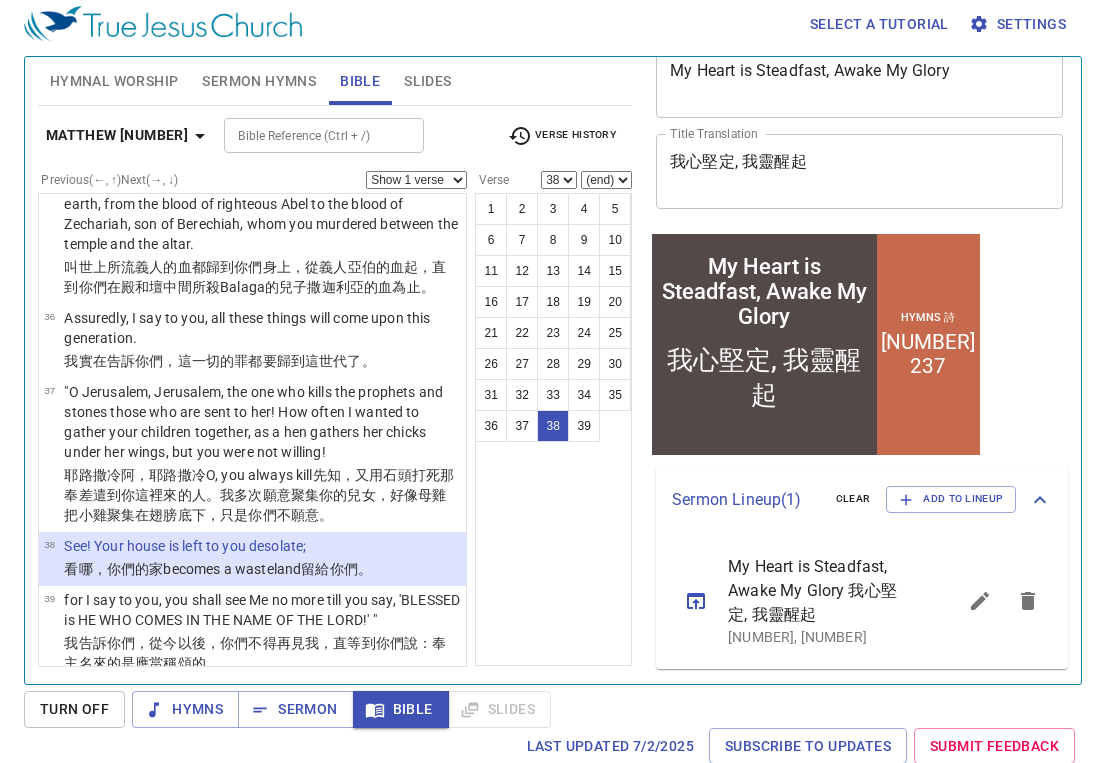 click on "Bible Reference (Ctrl + /)" at bounding box center (324, 135) 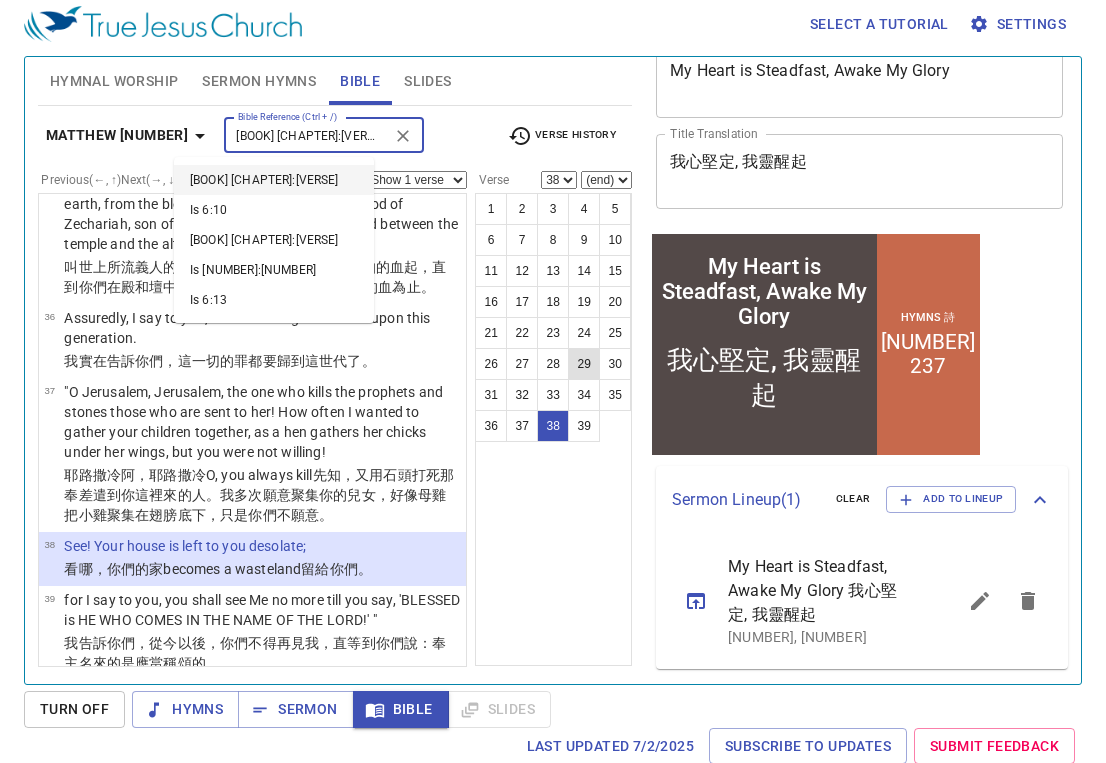 type on "is 6:1" 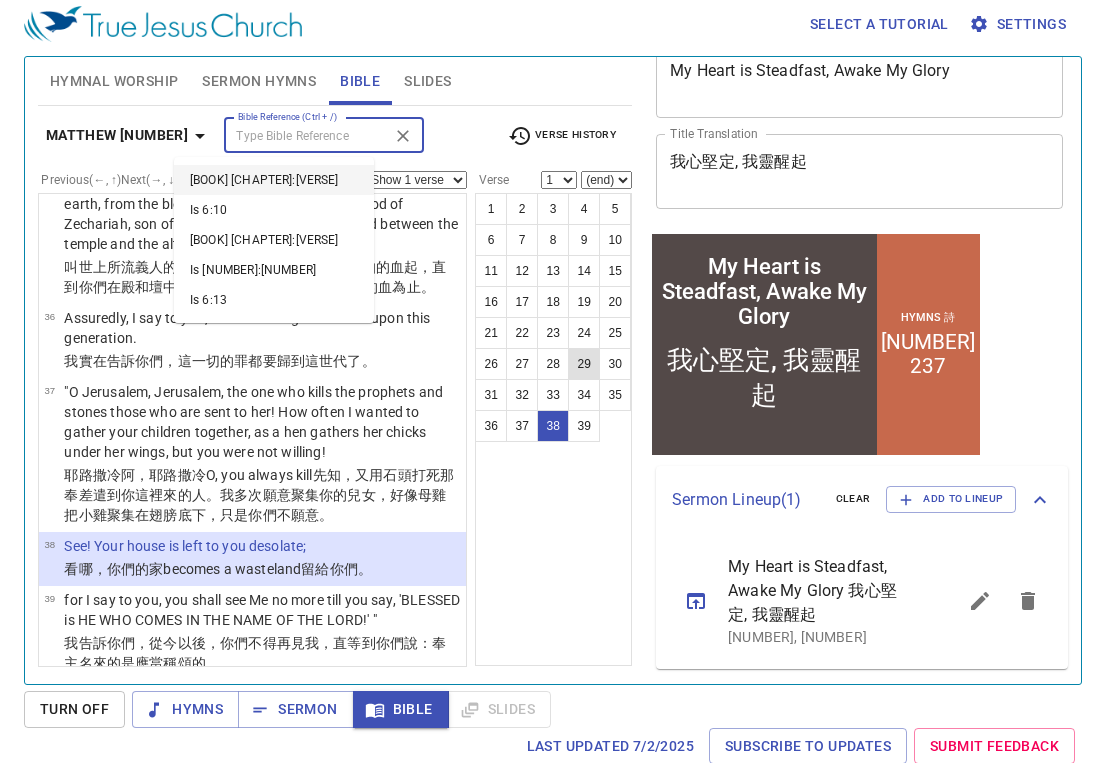 scroll, scrollTop: 0, scrollLeft: 0, axis: both 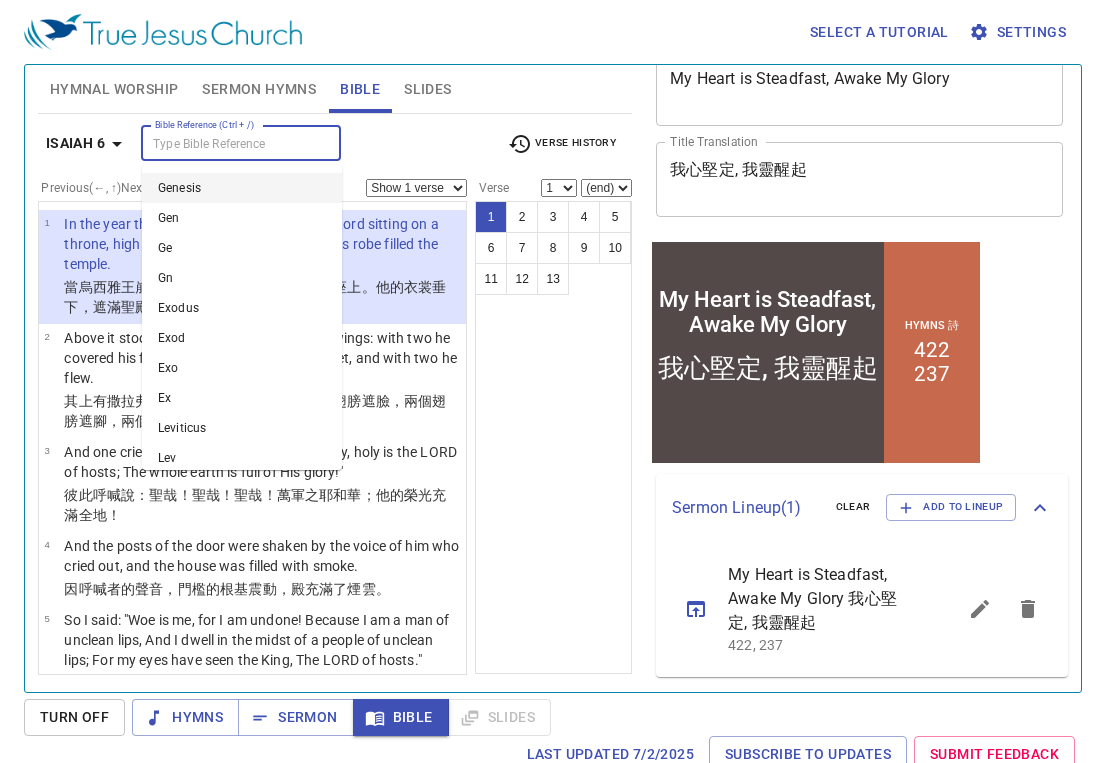 click on "Bible Reference (Ctrl + /)" at bounding box center (224, 143) 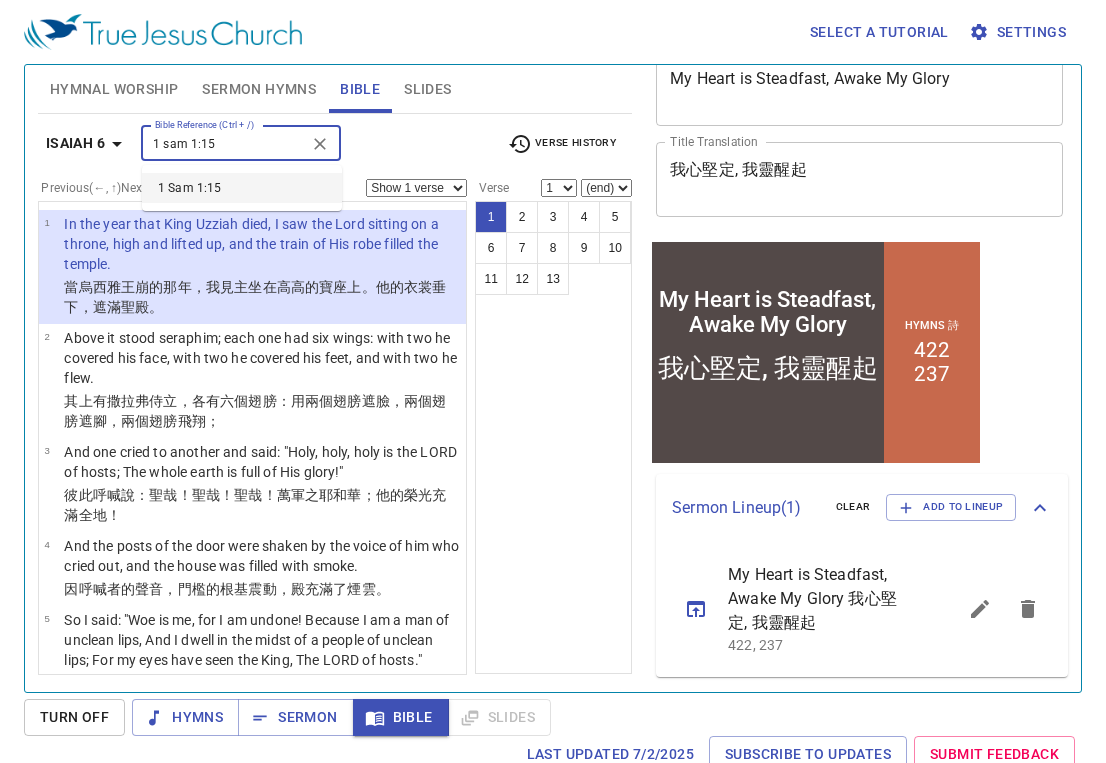 type on "1 sam 1:15" 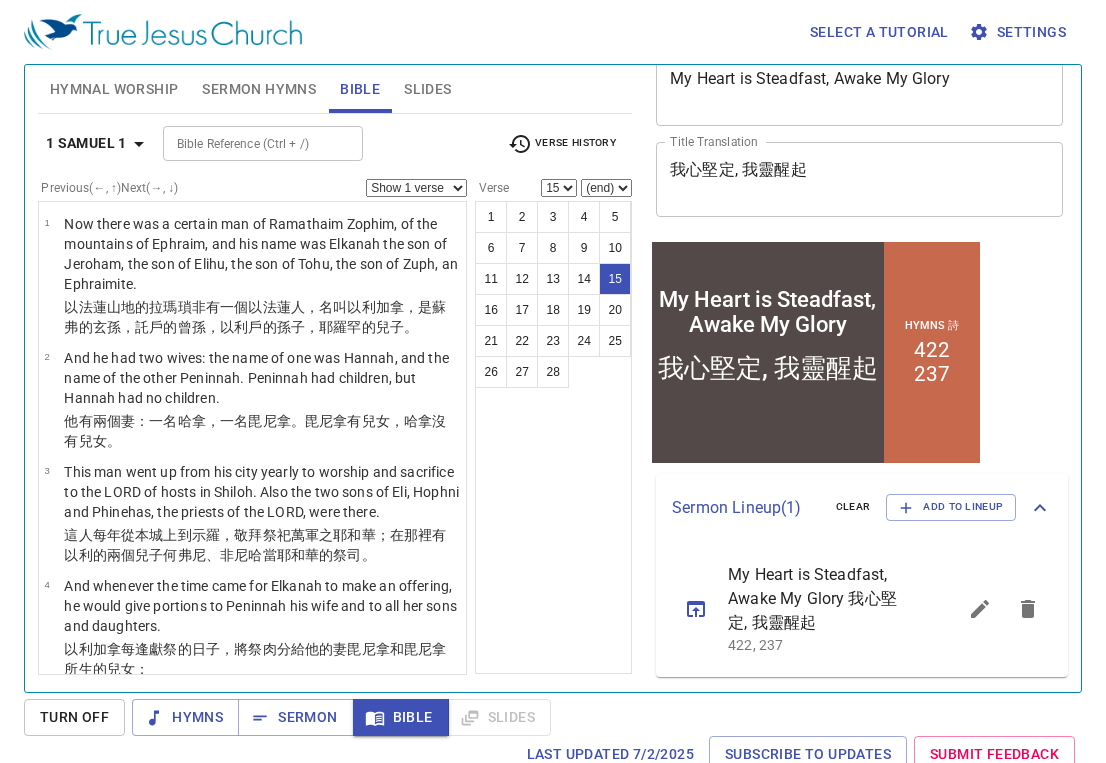 scroll, scrollTop: 8, scrollLeft: 0, axis: vertical 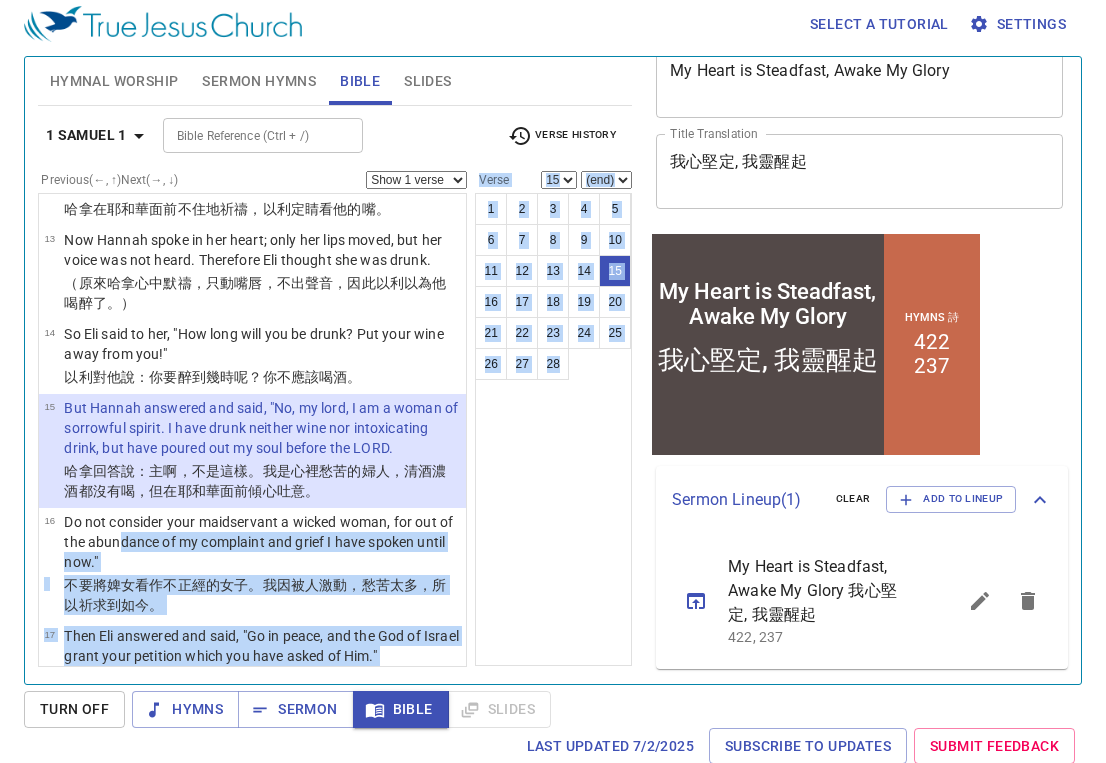 drag, startPoint x: 119, startPoint y: 509, endPoint x: 488, endPoint y: 493, distance: 369.3467 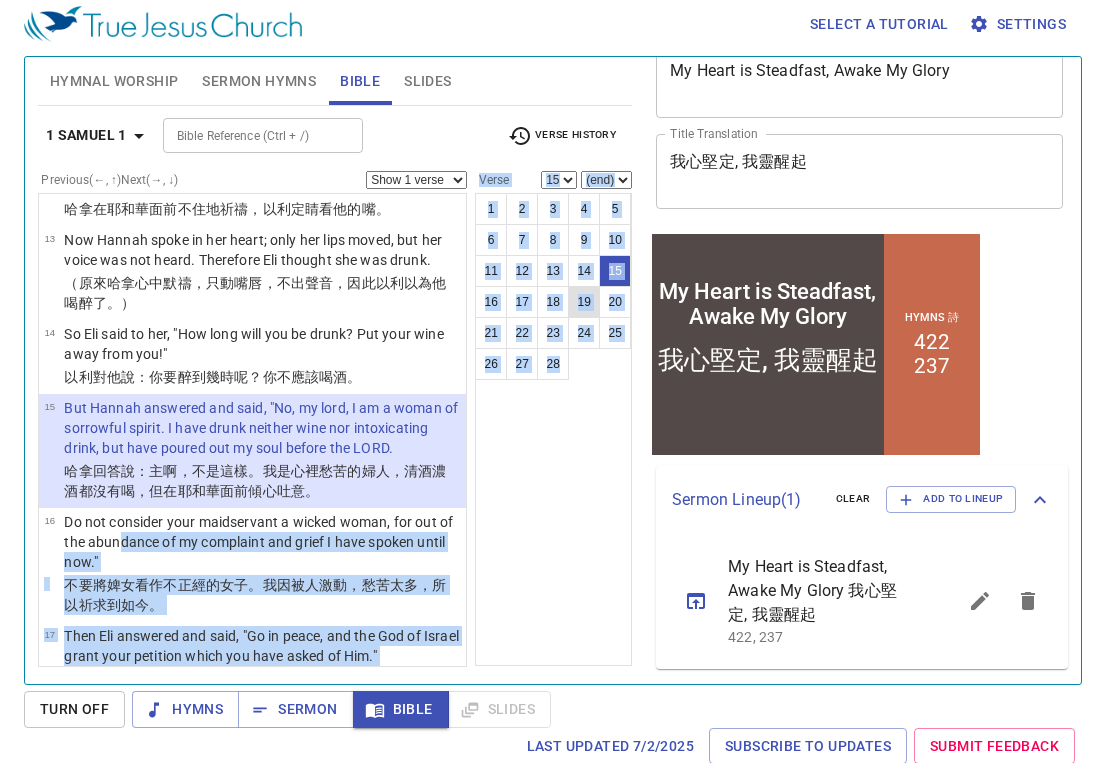 click on "19" at bounding box center (584, 302) 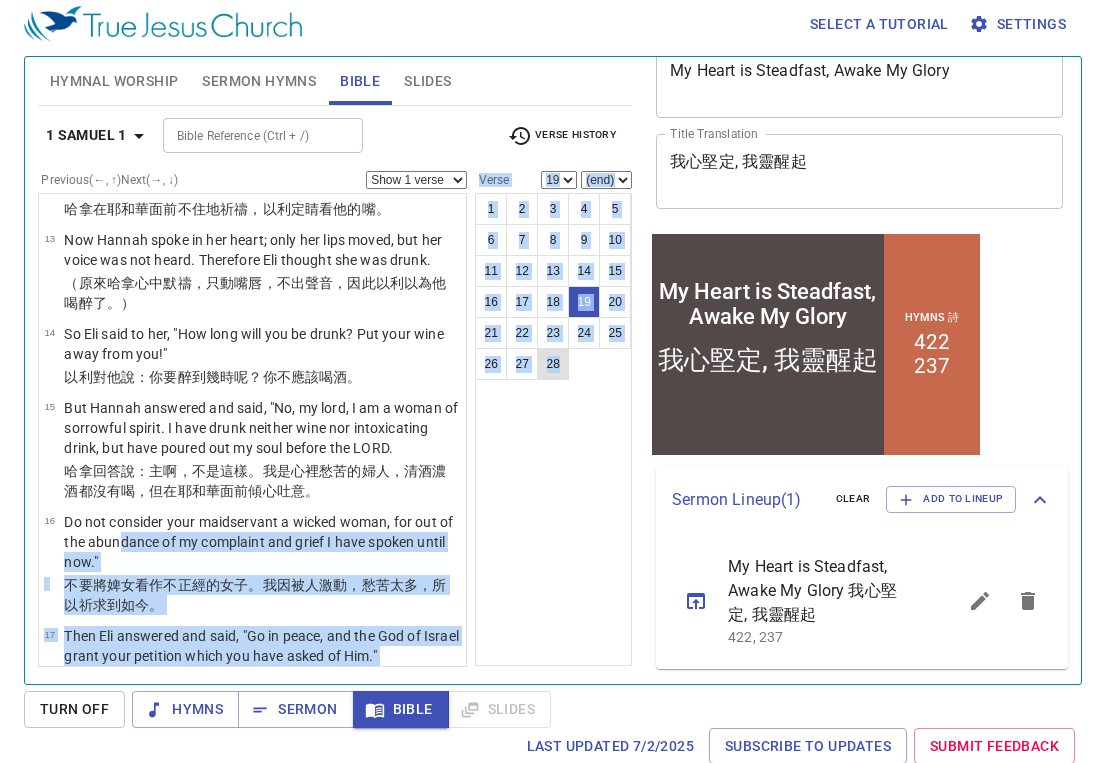 scroll, scrollTop: 1750, scrollLeft: 0, axis: vertical 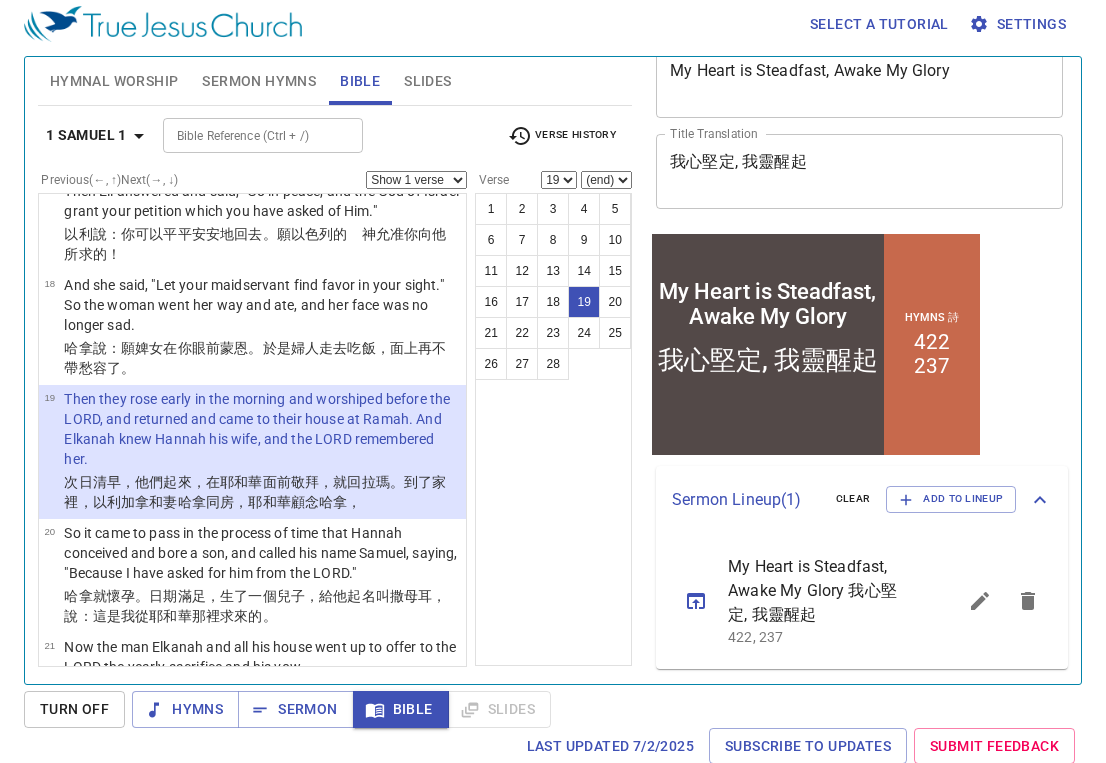 click on "1 2 3 4 5 6 7 8 9 10 11 12 13 14 15 16 17 18 19 20 21 22 23 24 25 26 27 28" at bounding box center [553, 429] 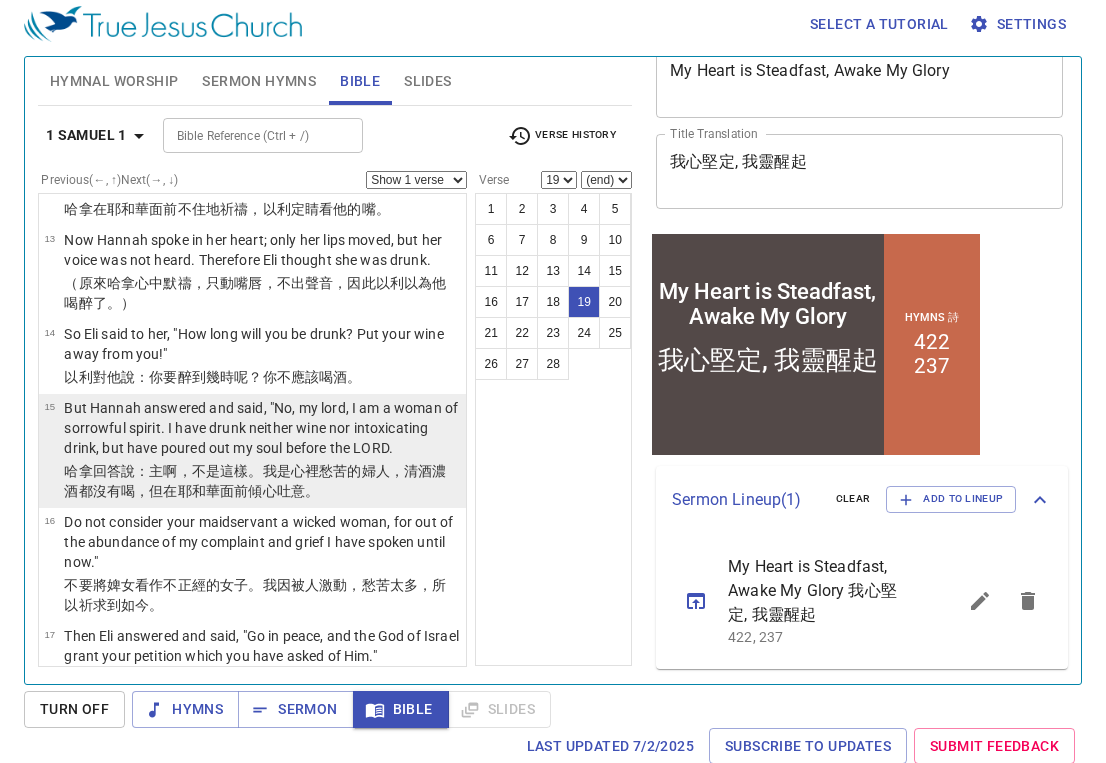 scroll, scrollTop: 1295, scrollLeft: 0, axis: vertical 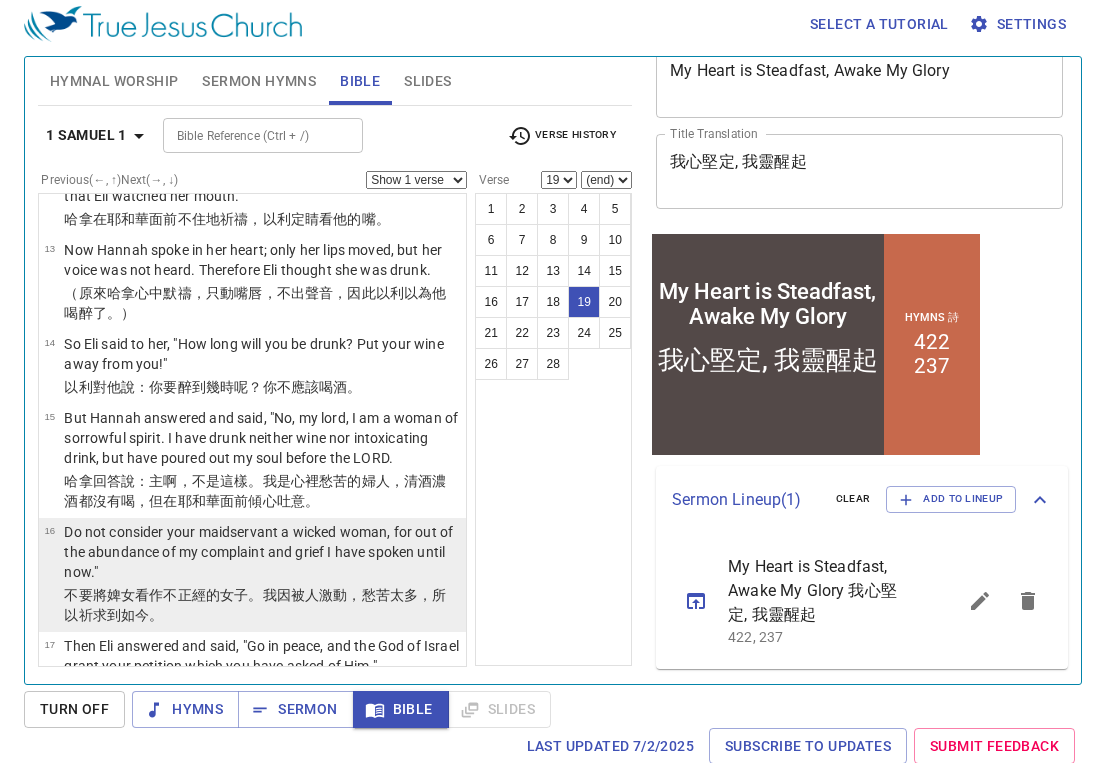 click on "。我因被人激動 ，愁苦 太多 ，所以祈求 到如今。" at bounding box center (255, 605) 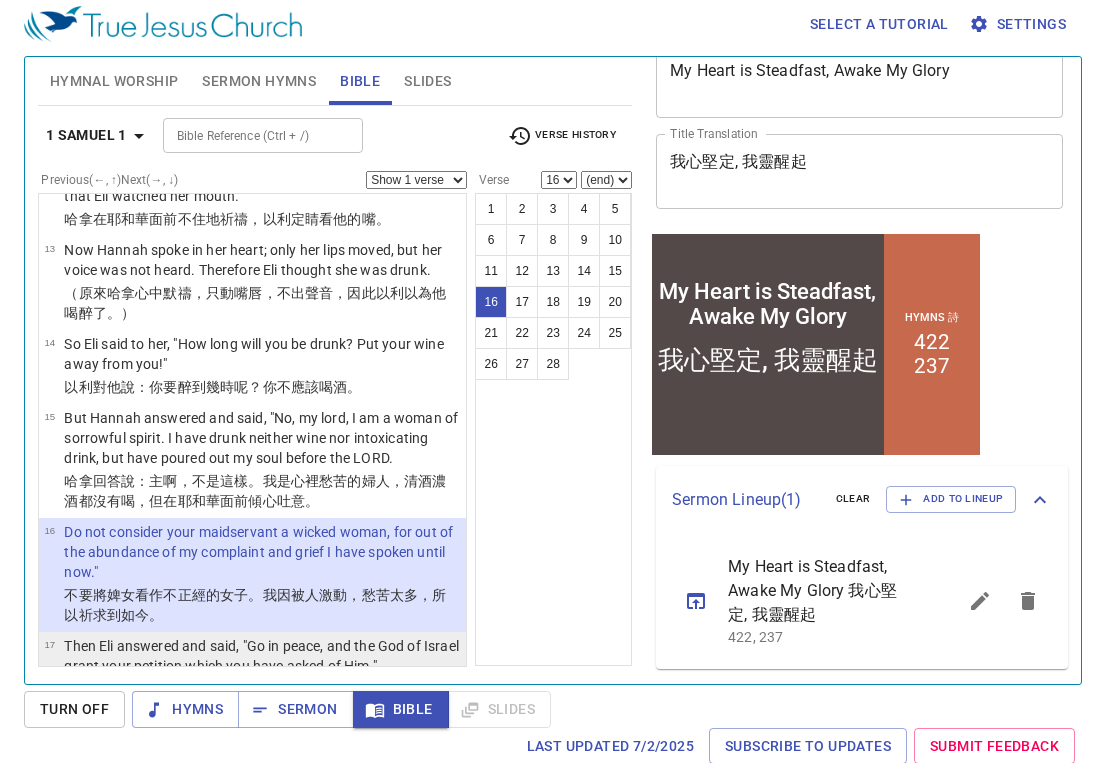 click on "Then Eli answered and said, "Go in peace, and the God of Israel grant your petition which you have asked of Him."" at bounding box center (262, 656) 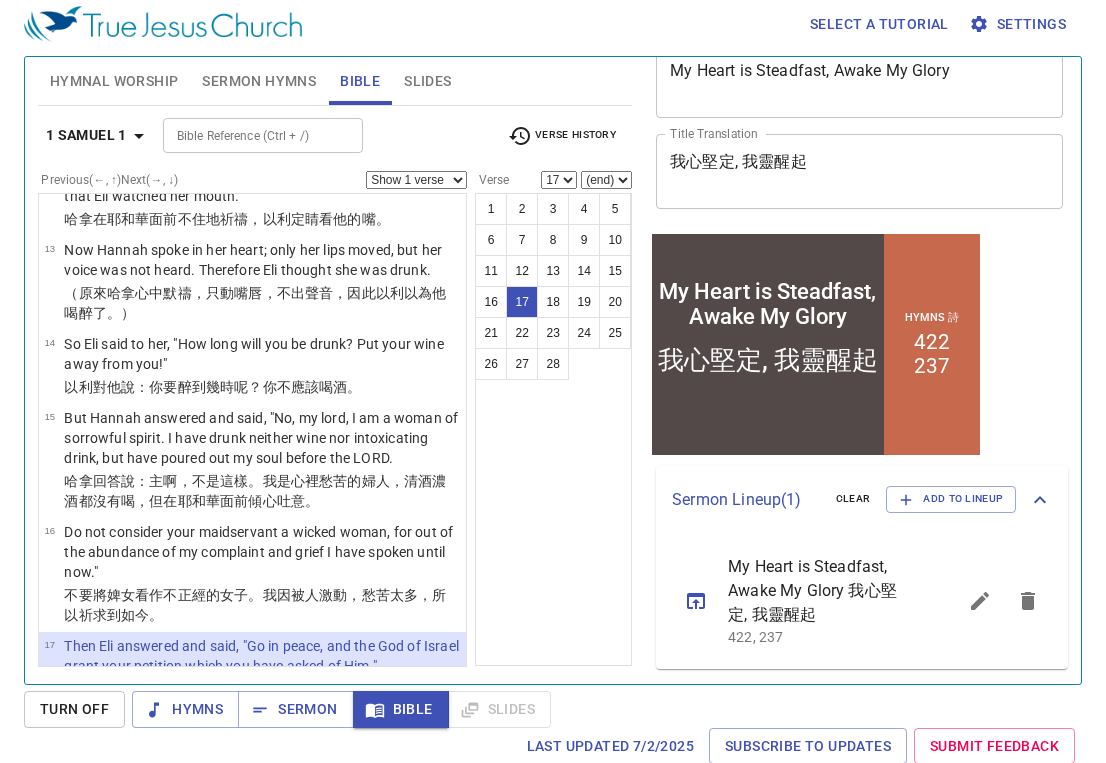 scroll, scrollTop: 1523, scrollLeft: 0, axis: vertical 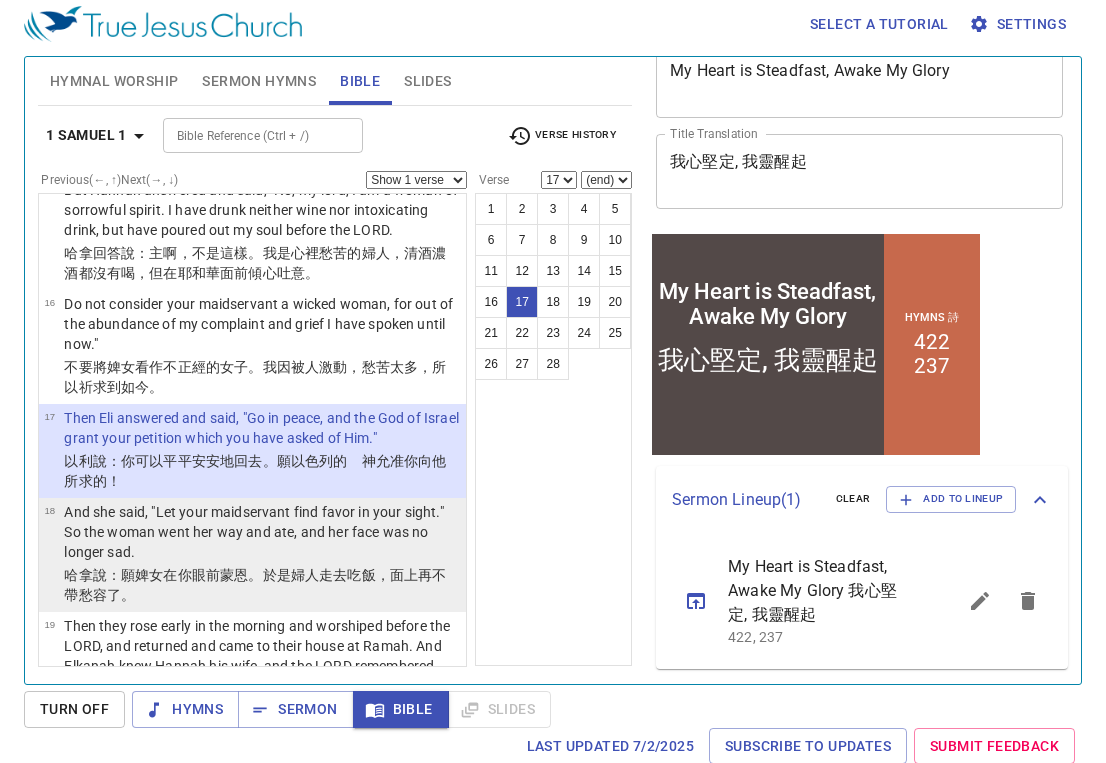 click on "。於是婦人 走 去 吃飯 ，面上再不帶愁容 了。" at bounding box center [255, 585] 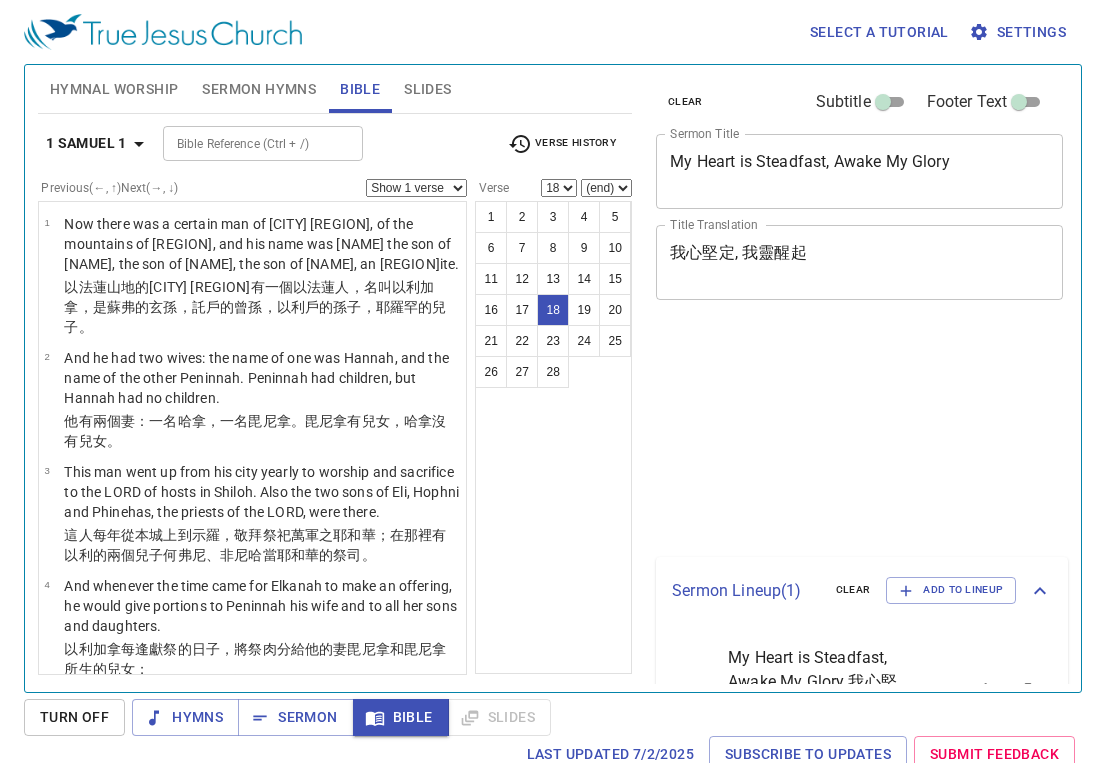 select on "18" 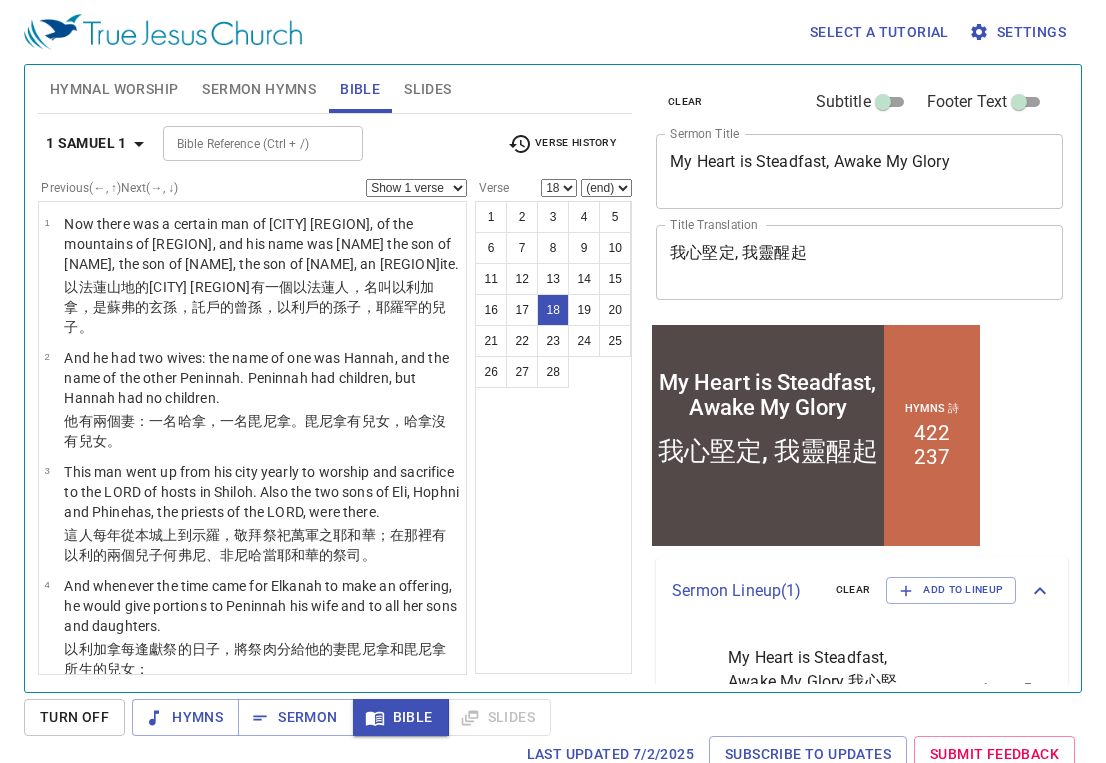 scroll, scrollTop: 8, scrollLeft: 0, axis: vertical 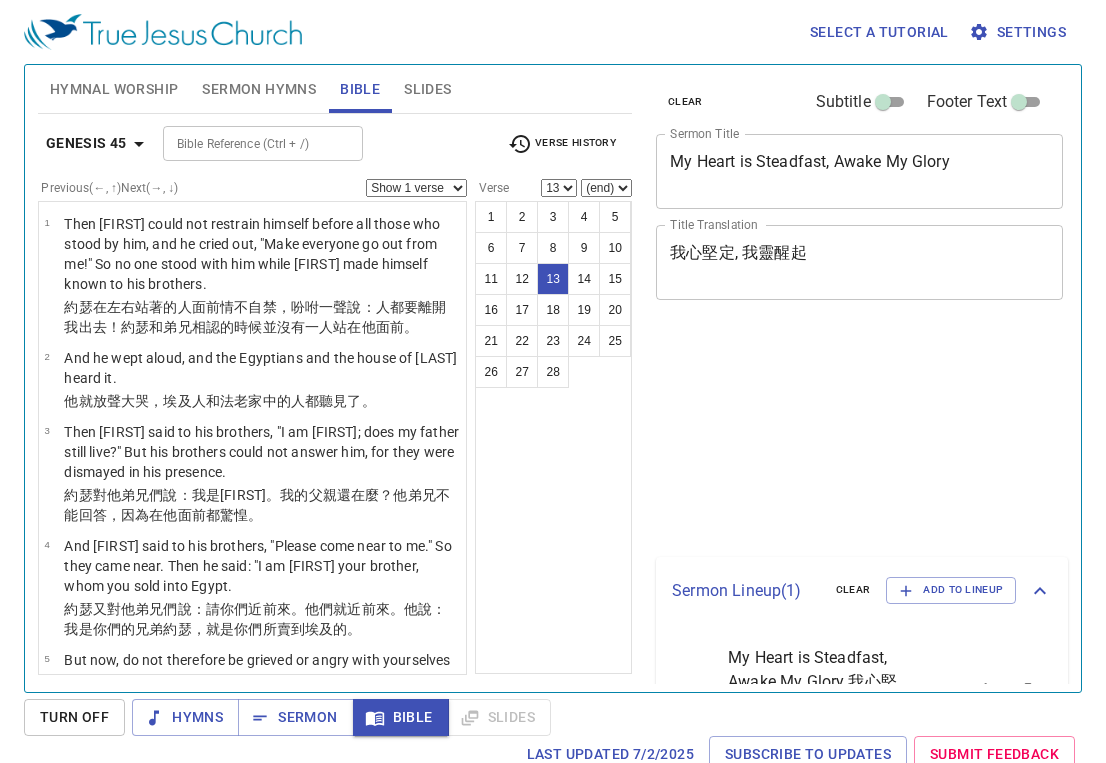 select on "13" 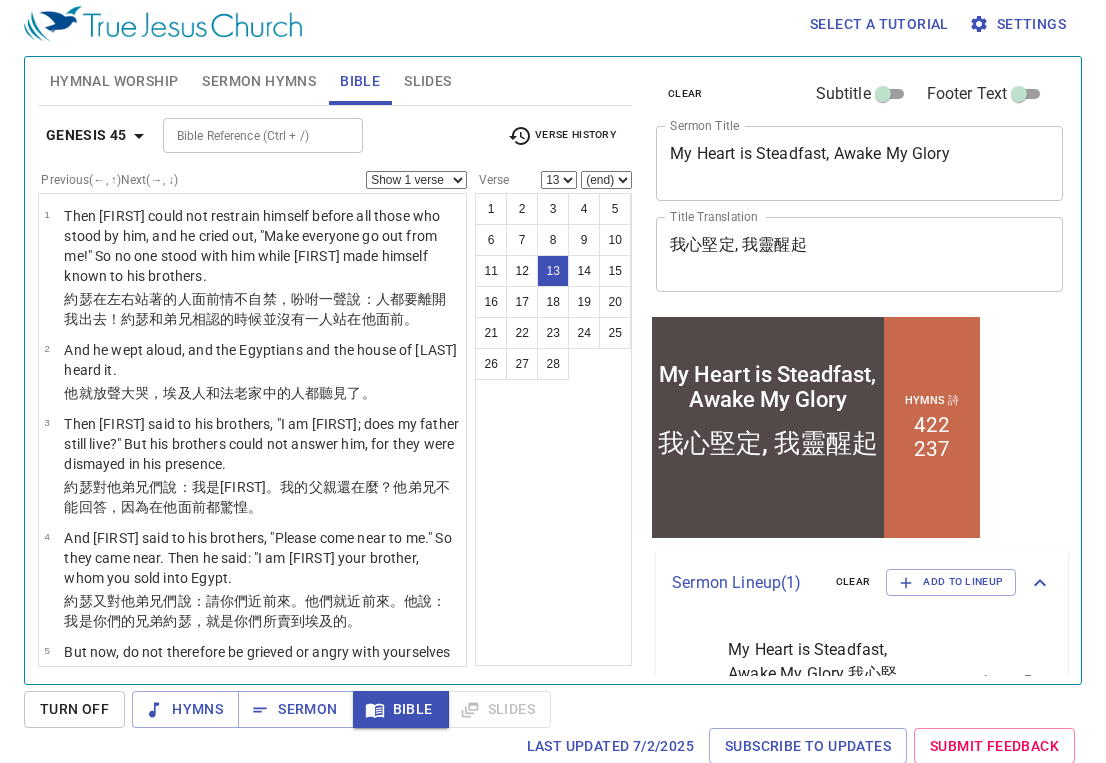 scroll, scrollTop: 8, scrollLeft: 0, axis: vertical 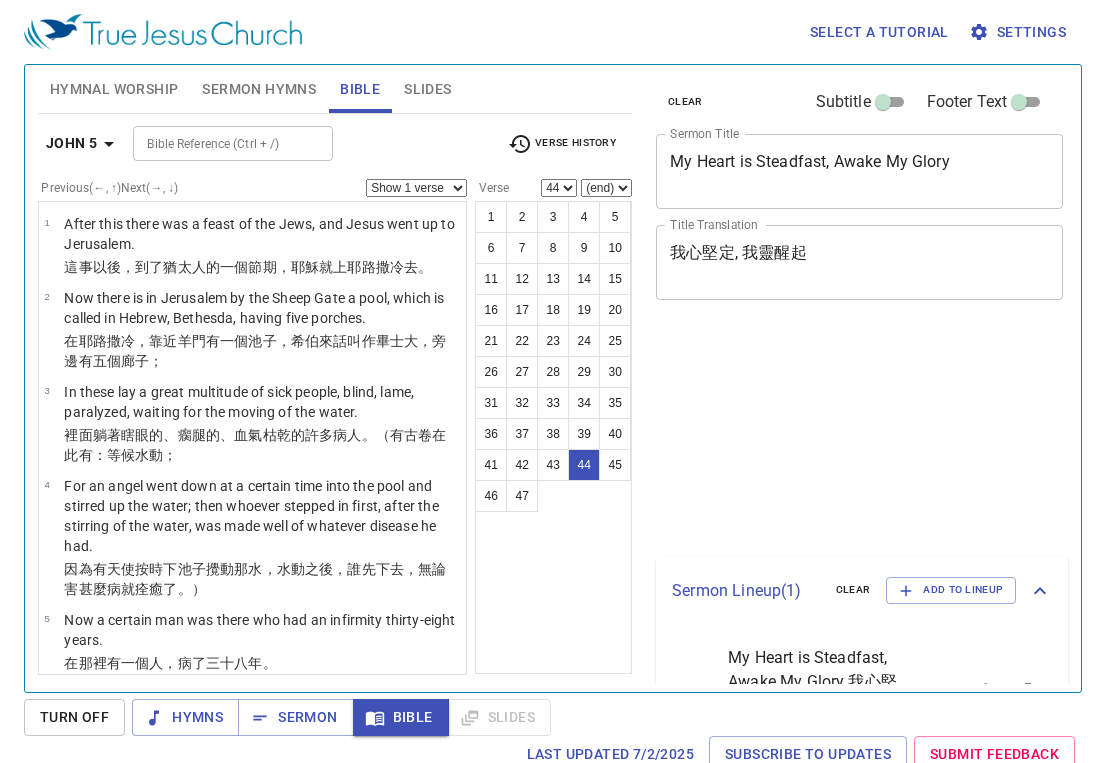 select on "44" 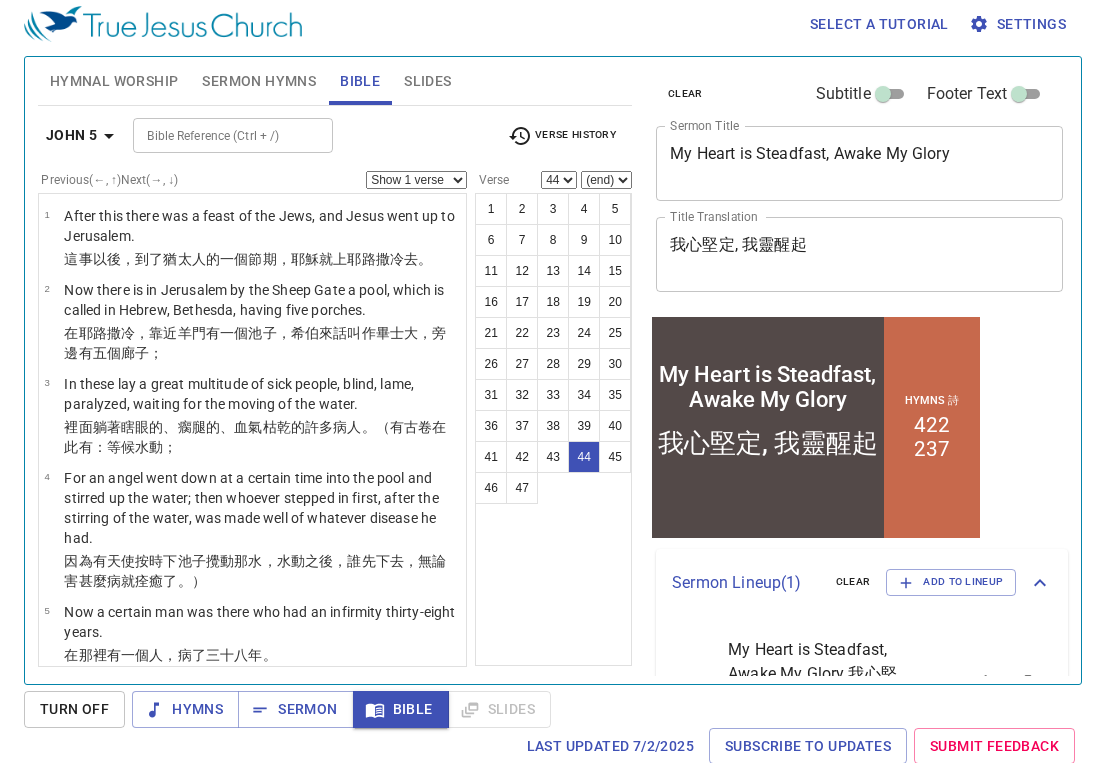 scroll, scrollTop: 8, scrollLeft: 0, axis: vertical 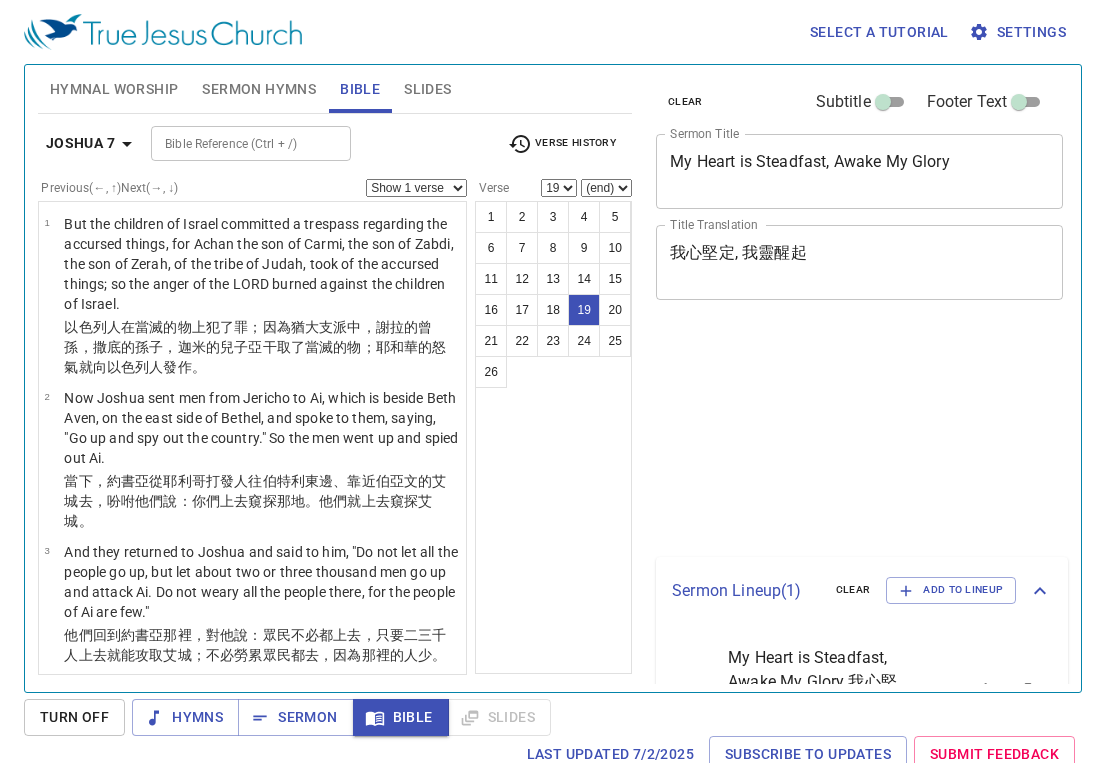 select on "19" 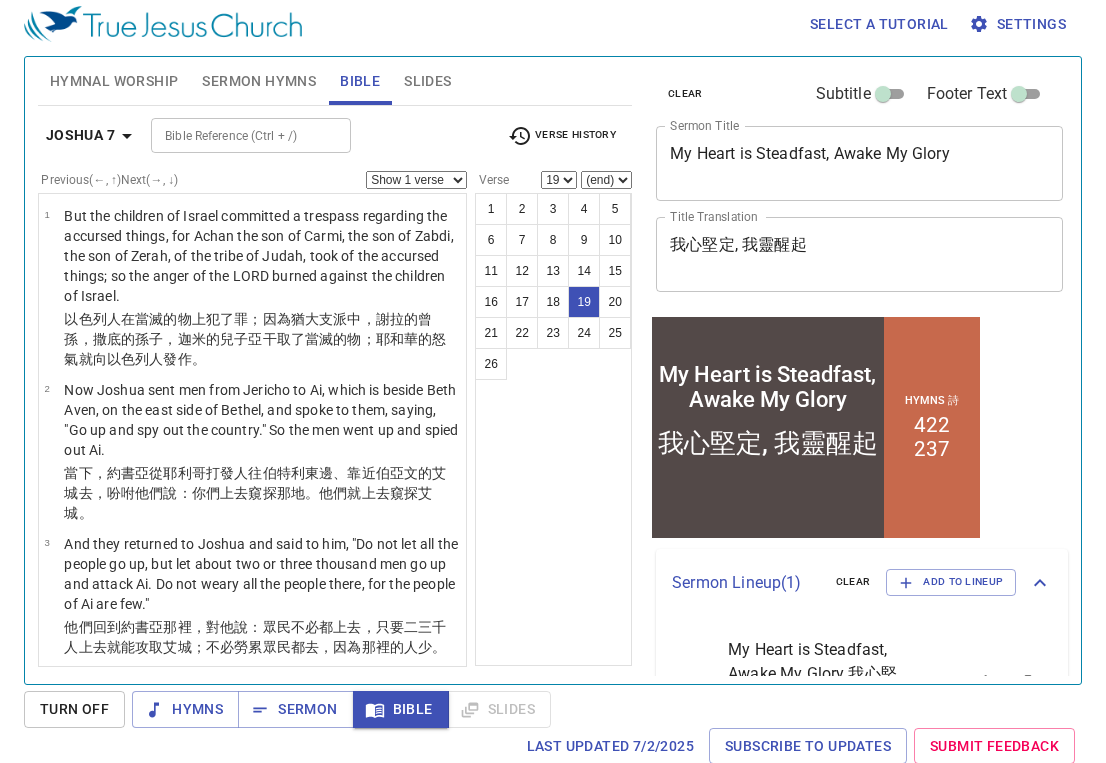 scroll, scrollTop: 8, scrollLeft: 0, axis: vertical 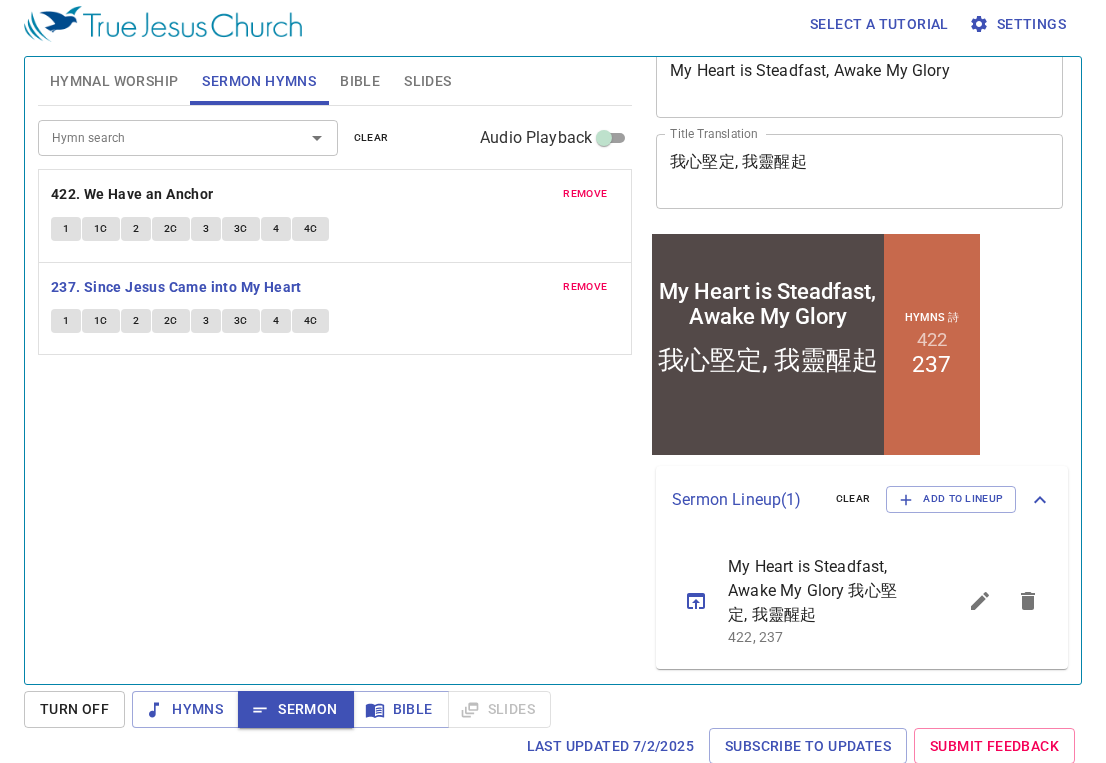 click on "Hymn search Hymn search   clear Audio Playback remove 422. We Have an Anchor   1 1C 2 2C 3 3C 4 4C remove 237. Since Jesus Came into My Heart   1 1C 2 2C 3 3C 4 4C" at bounding box center (335, 386) 